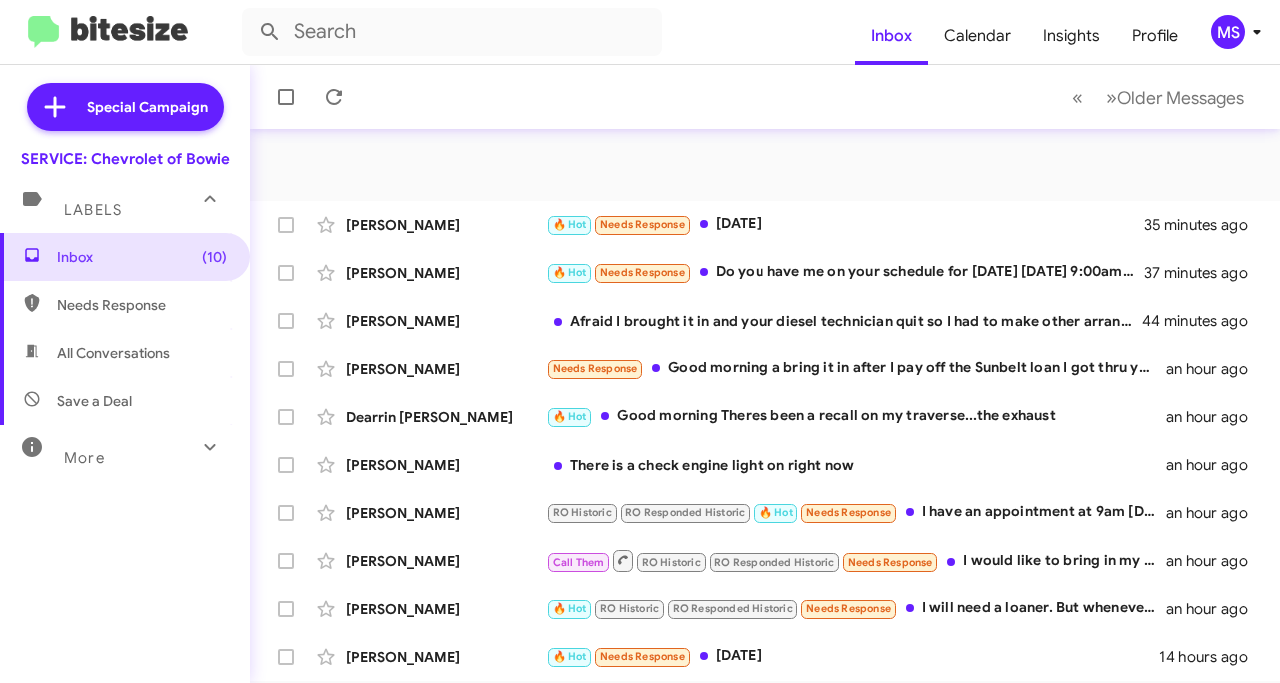 scroll, scrollTop: 0, scrollLeft: 0, axis: both 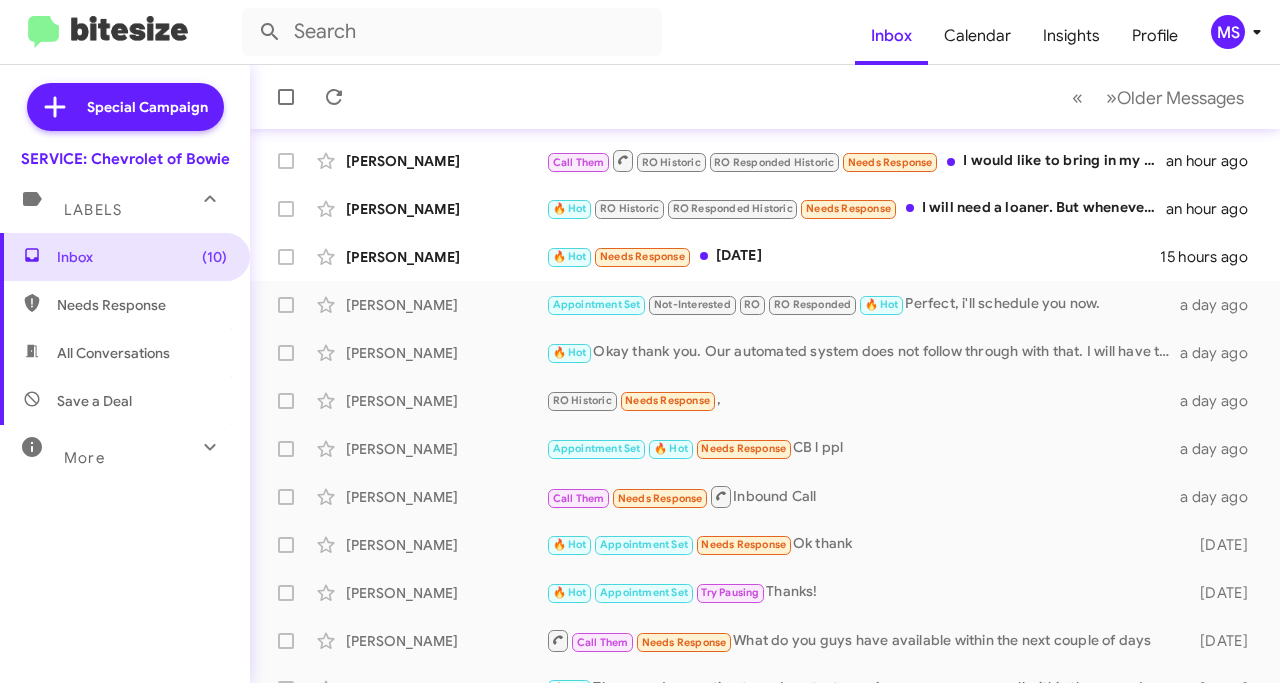 click on "[PERSON_NAME]" 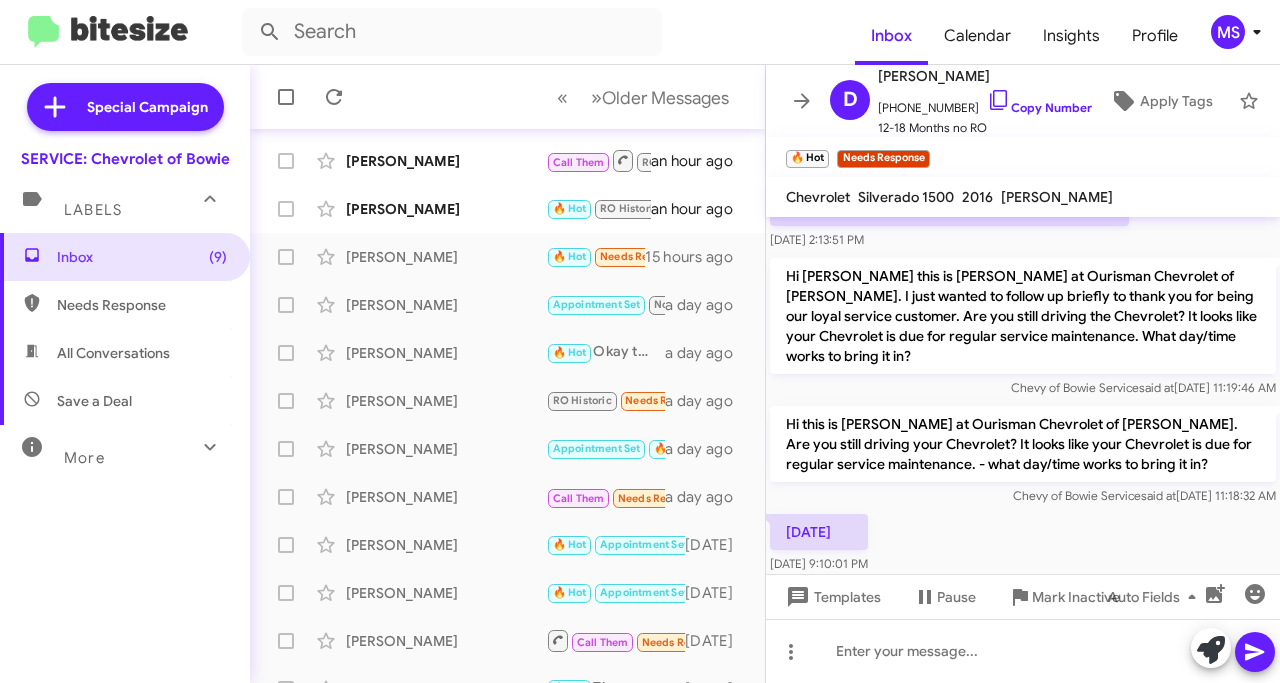 scroll, scrollTop: 207, scrollLeft: 0, axis: vertical 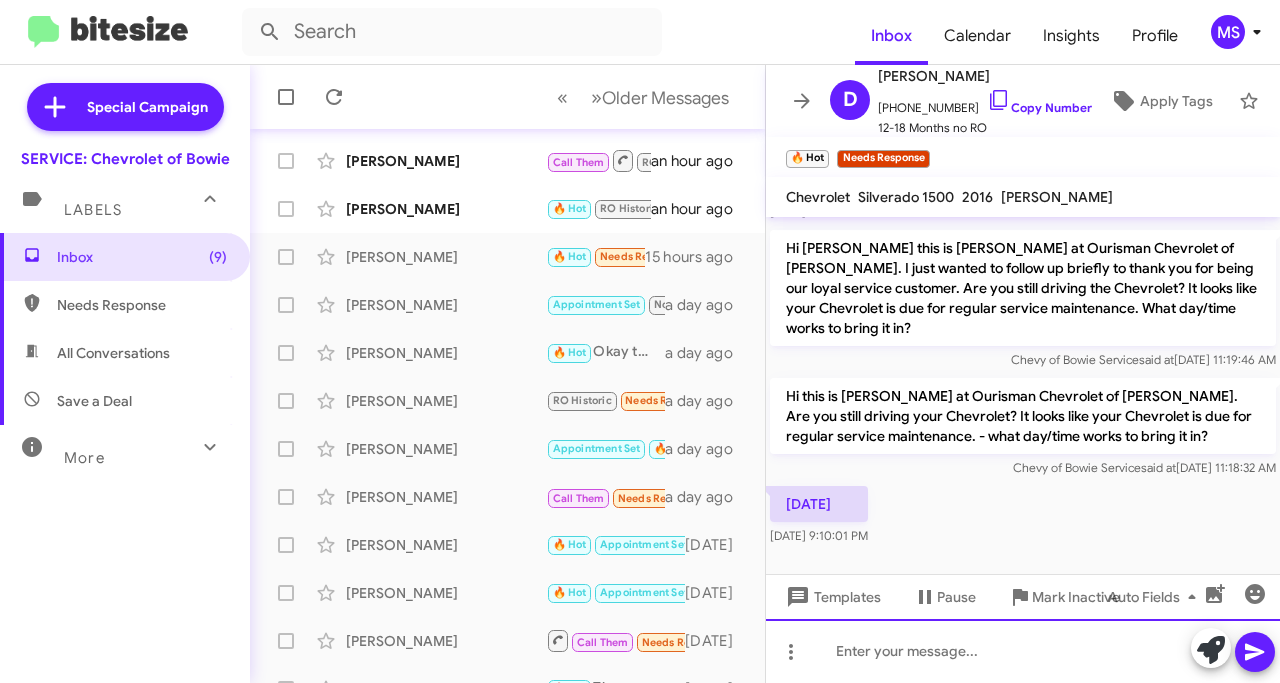 click 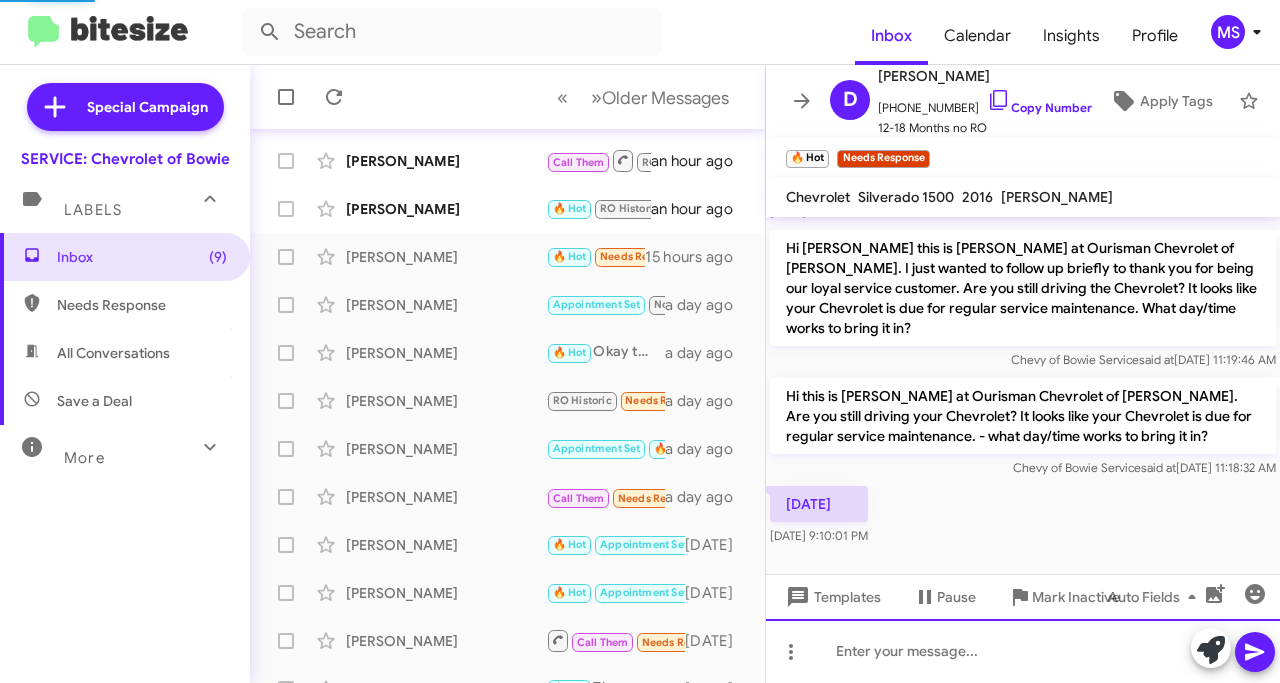 scroll, scrollTop: 0, scrollLeft: 0, axis: both 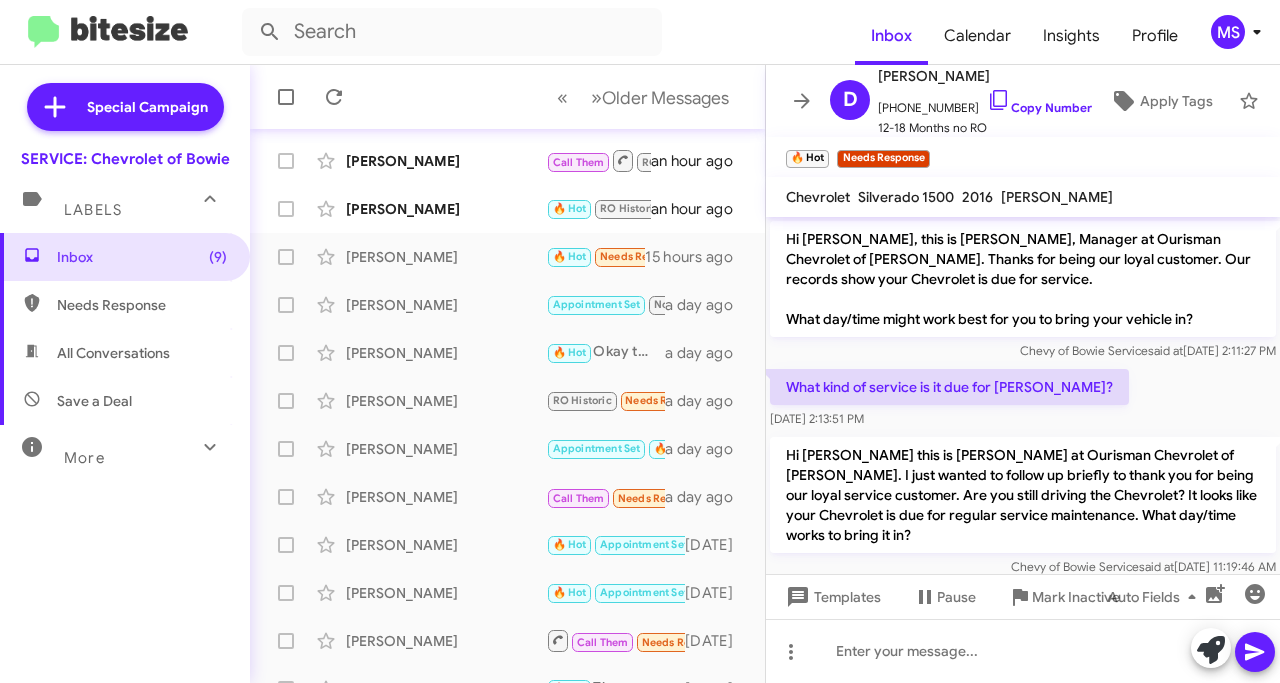 click on "[PERSON_NAME]" 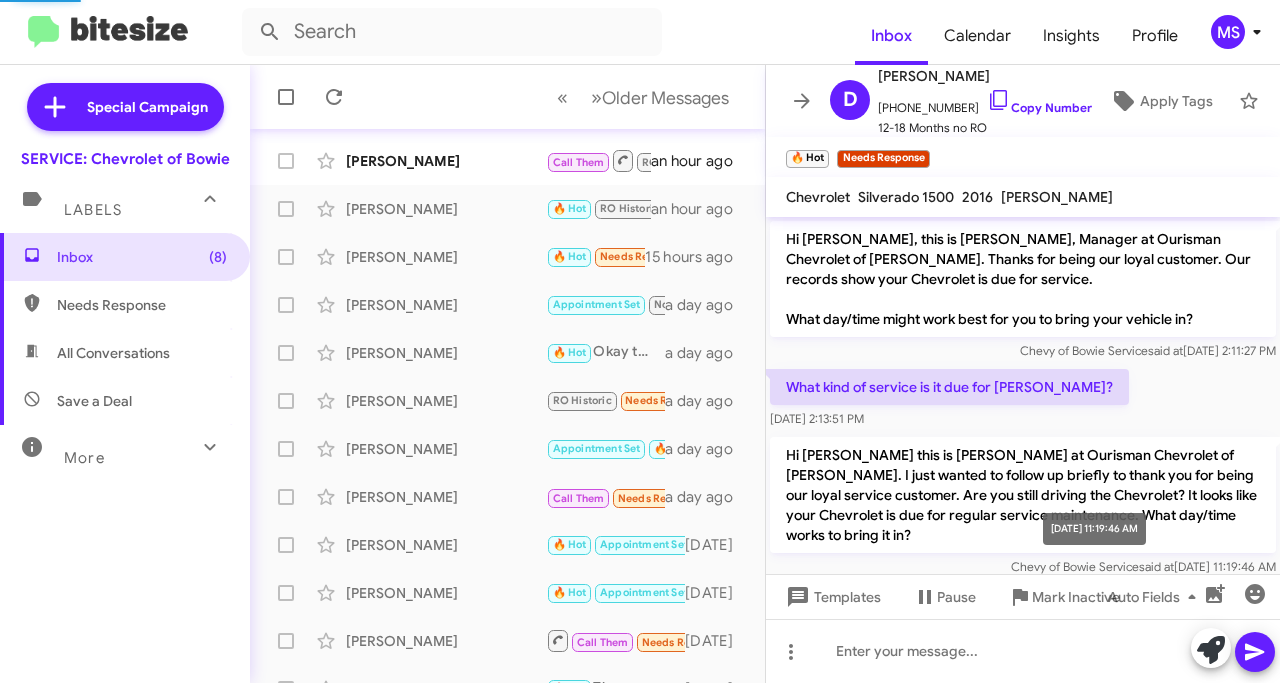 scroll, scrollTop: 630, scrollLeft: 0, axis: vertical 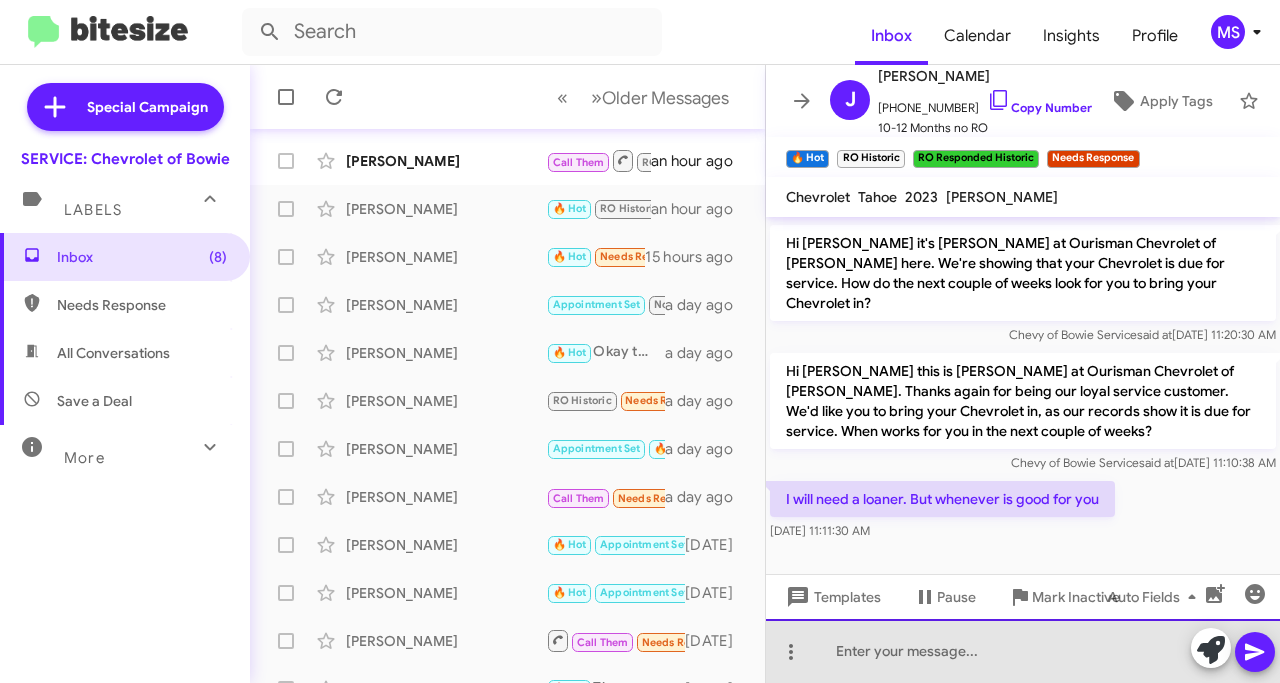 click 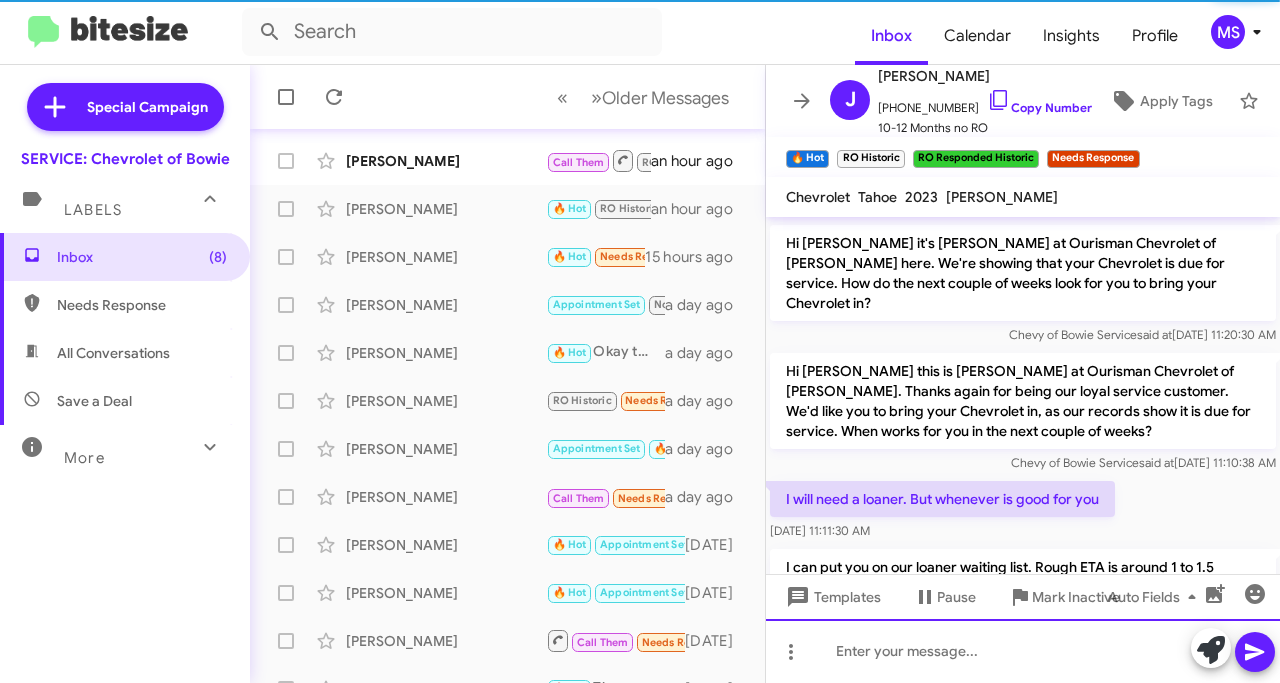 scroll, scrollTop: 0, scrollLeft: 0, axis: both 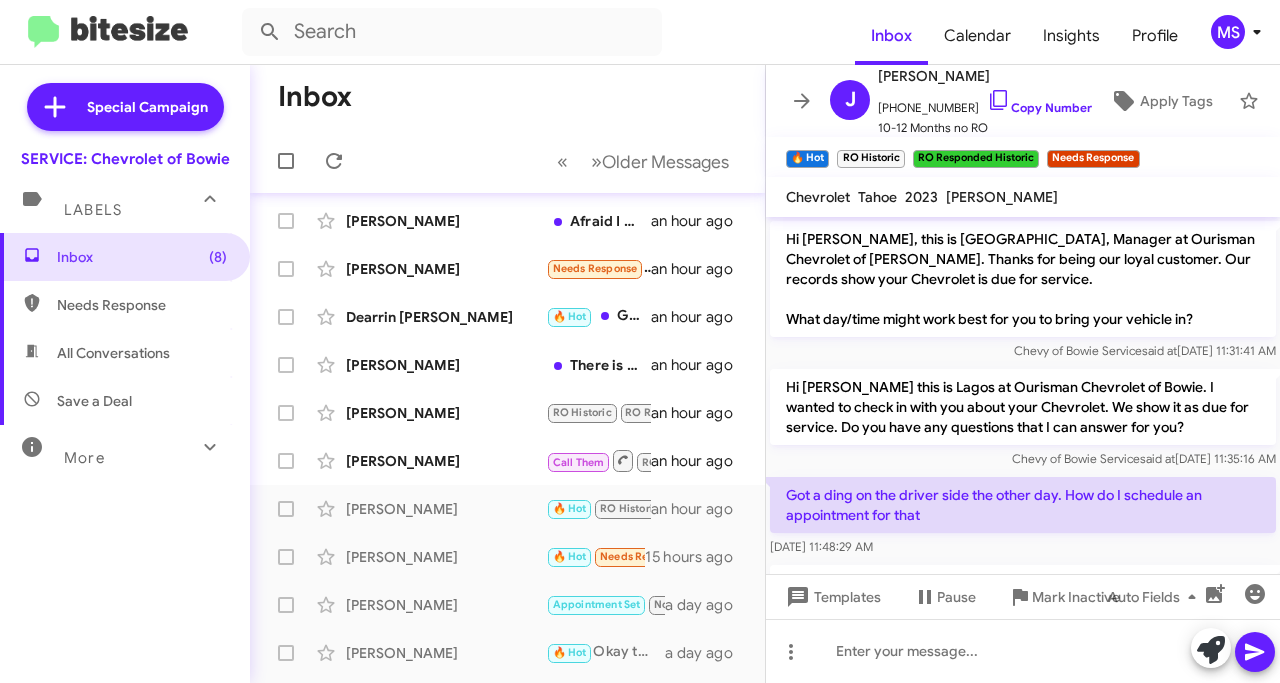 click on "[PERSON_NAME]" 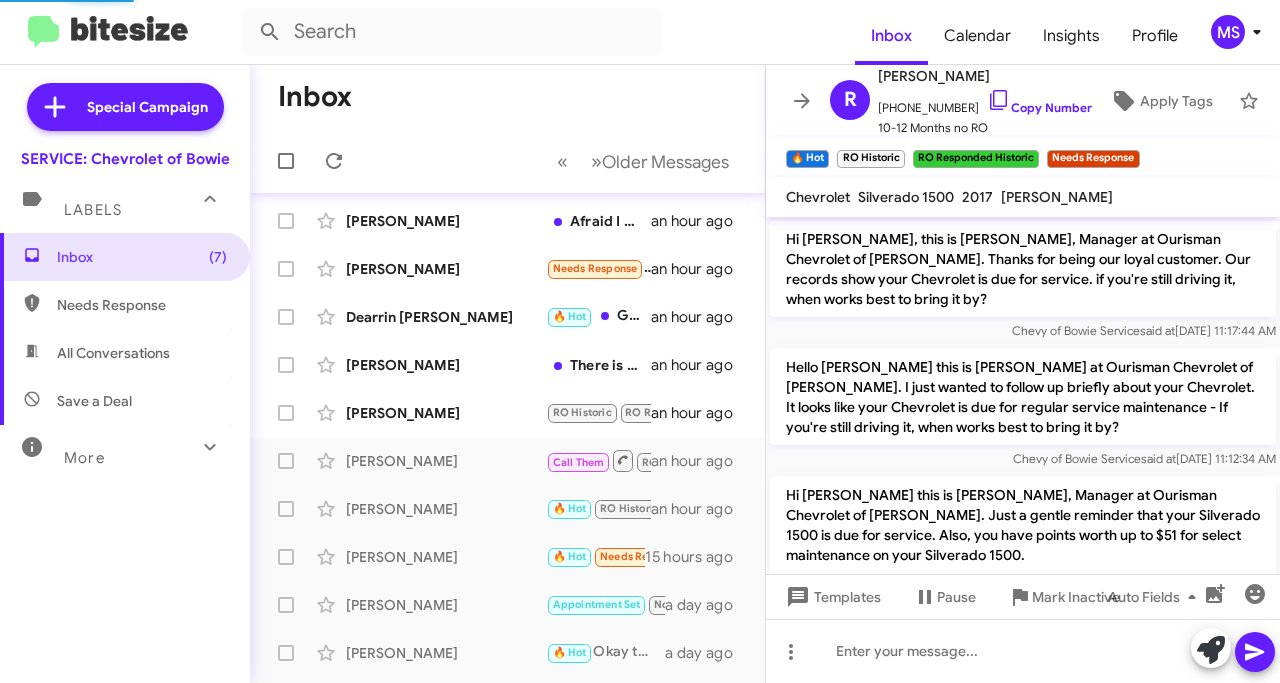 scroll, scrollTop: 918, scrollLeft: 0, axis: vertical 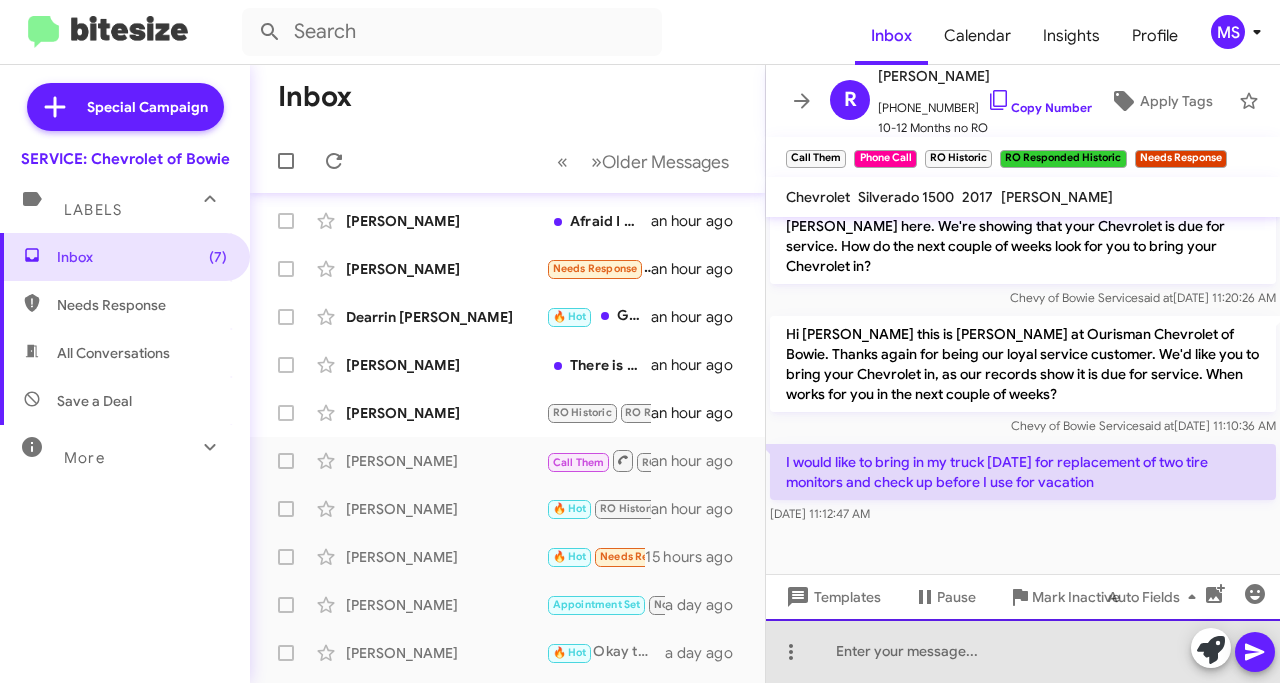 click 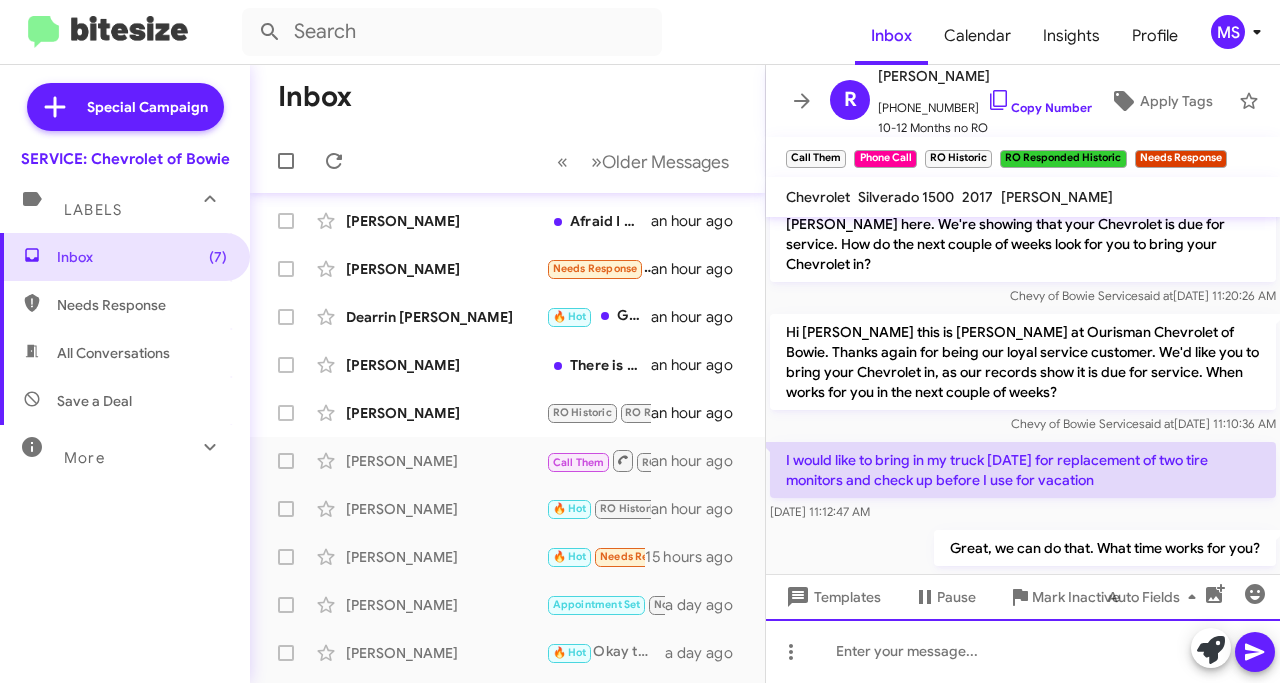 scroll, scrollTop: 990, scrollLeft: 0, axis: vertical 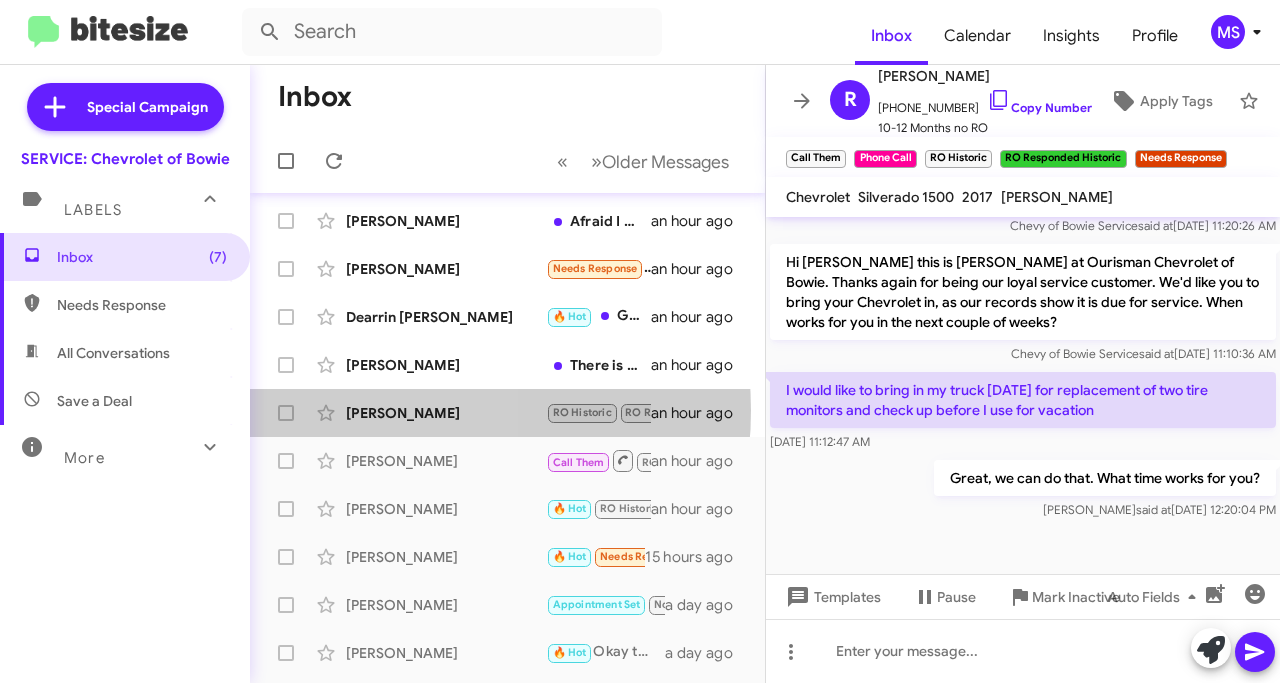 click on "[PERSON_NAME]" 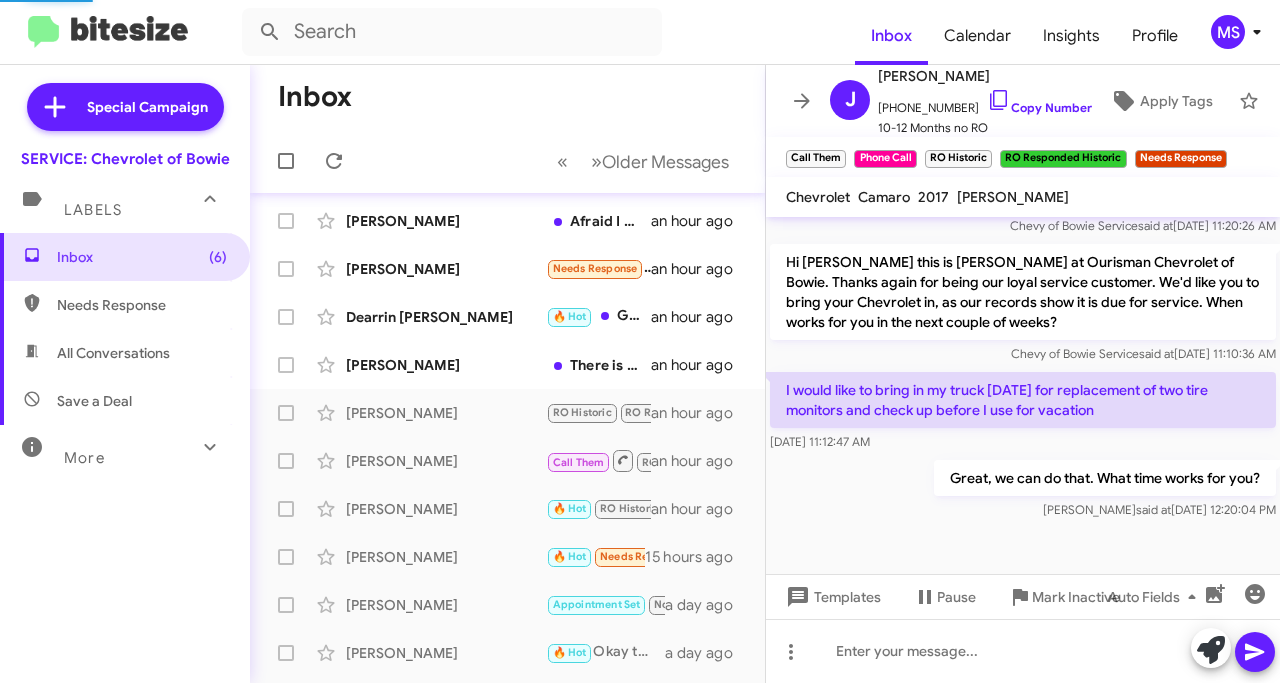 scroll, scrollTop: 1222, scrollLeft: 0, axis: vertical 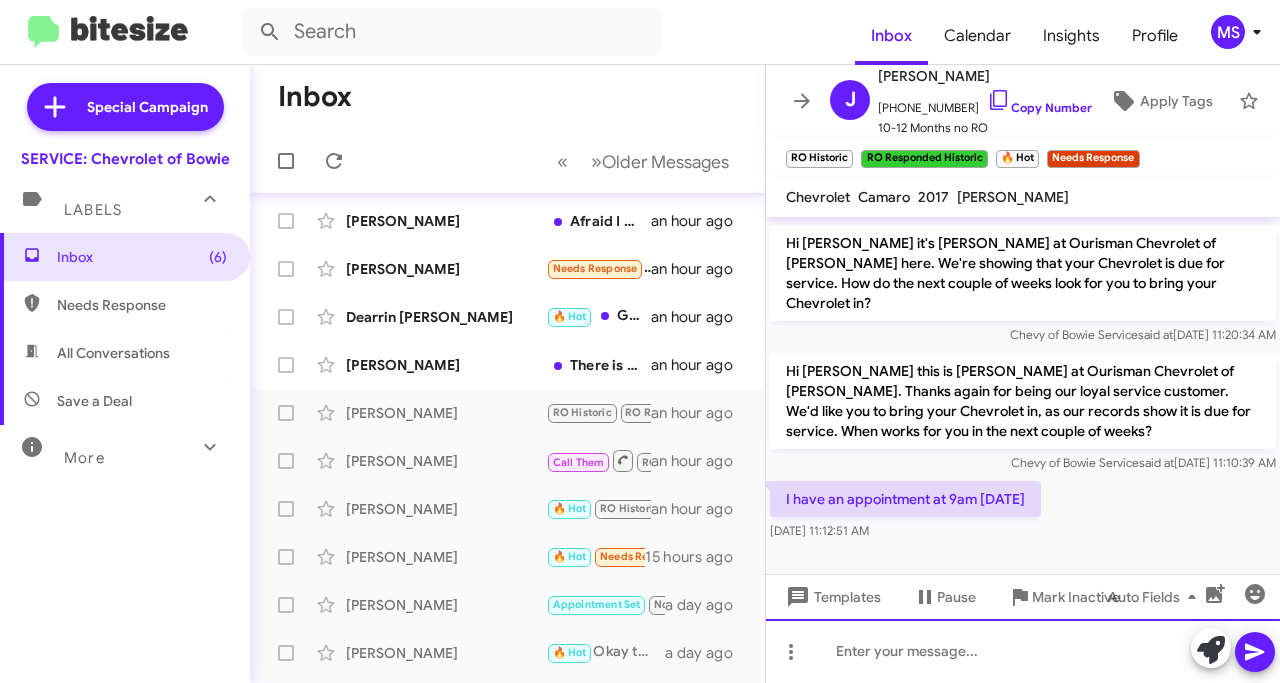 drag, startPoint x: 895, startPoint y: 661, endPoint x: 856, endPoint y: 625, distance: 53.075417 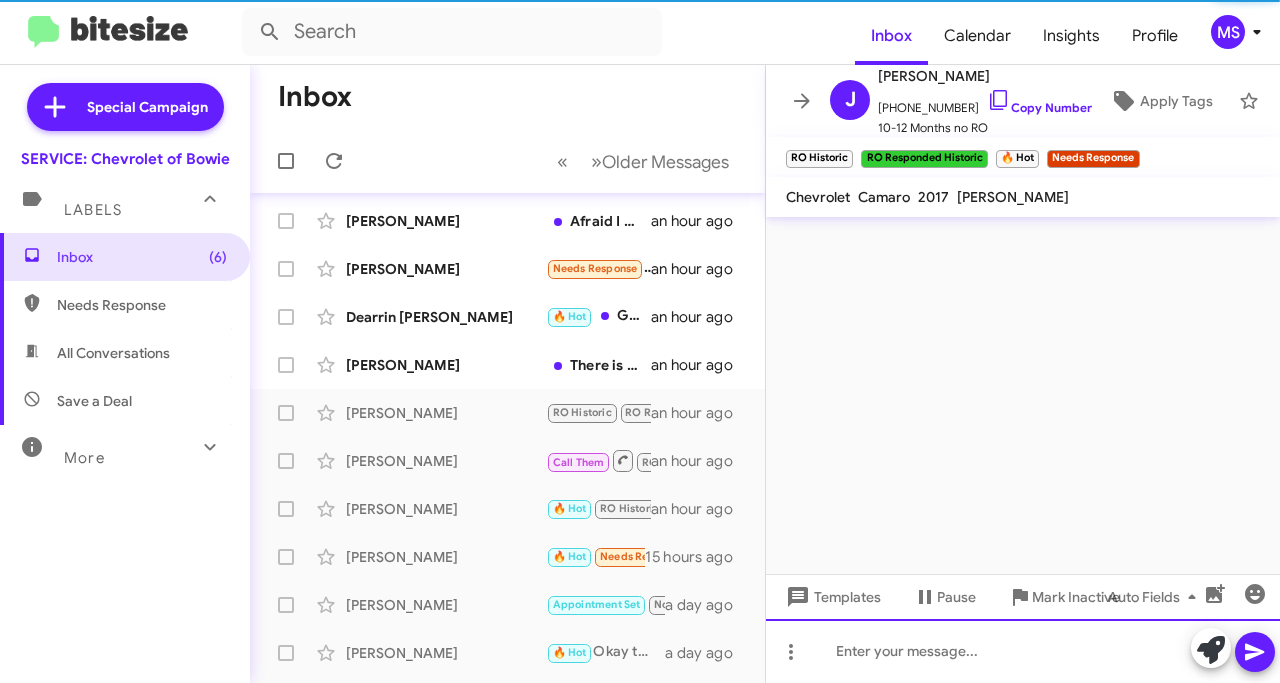 scroll, scrollTop: 0, scrollLeft: 0, axis: both 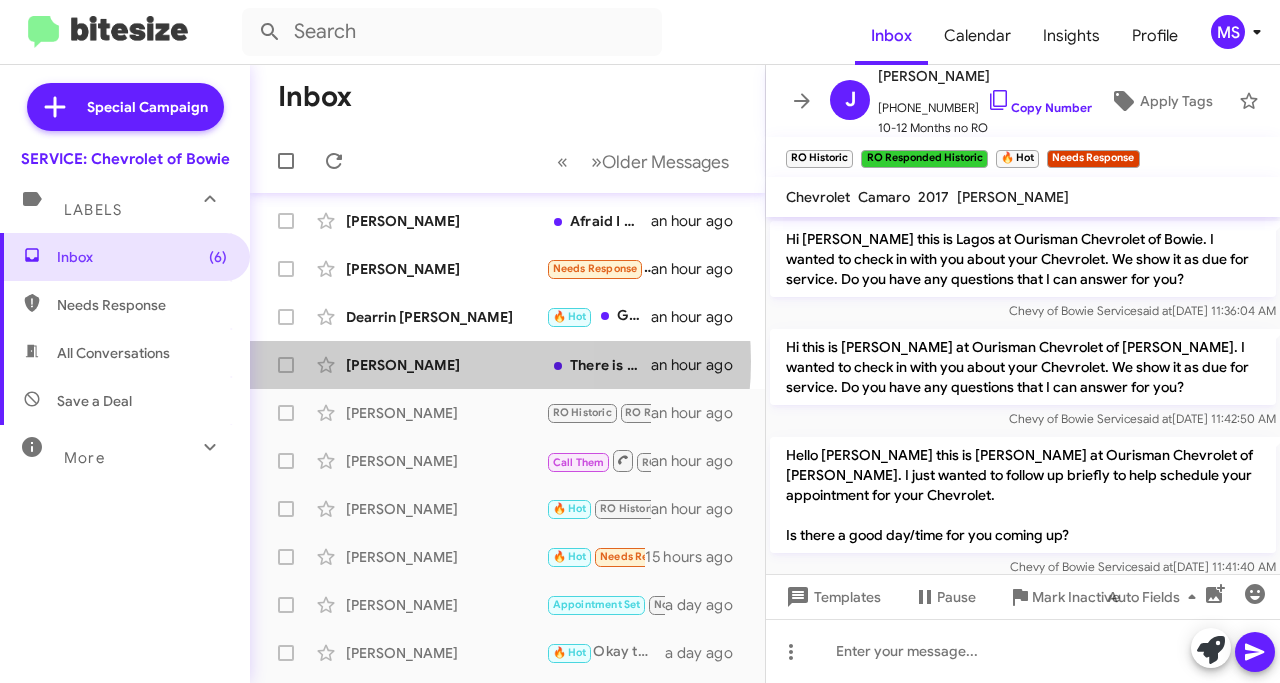 click on "[PERSON_NAME]" 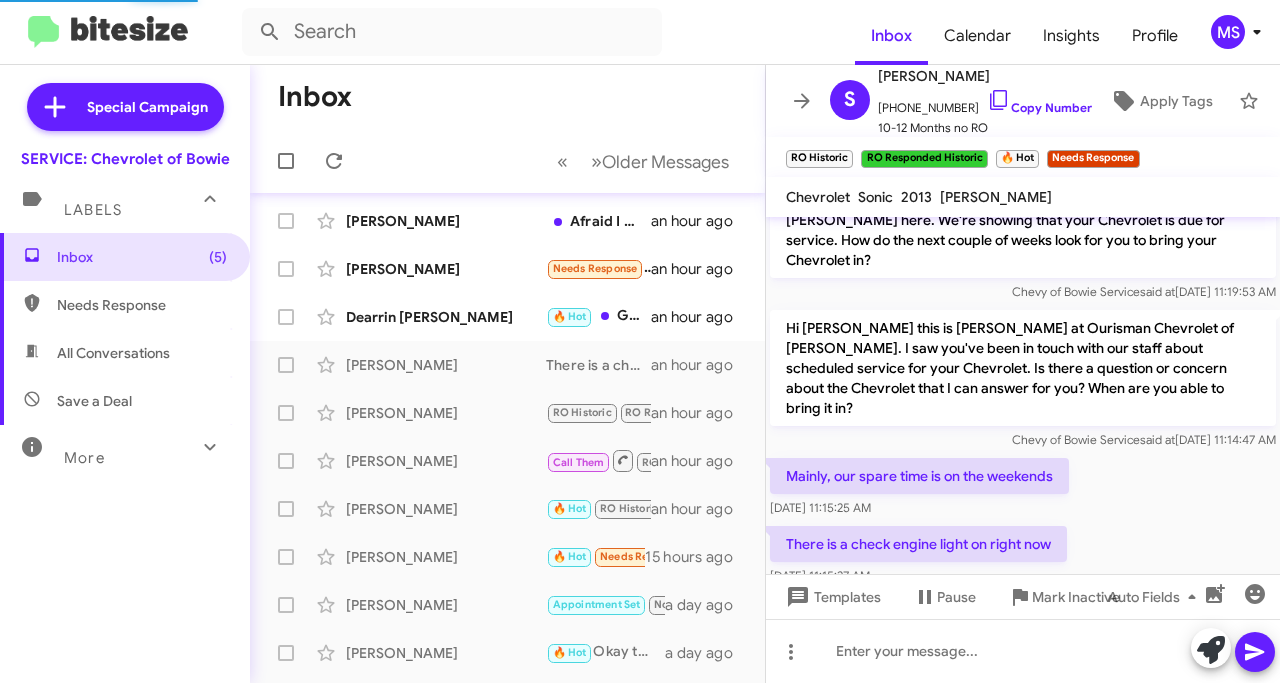 scroll, scrollTop: 147, scrollLeft: 0, axis: vertical 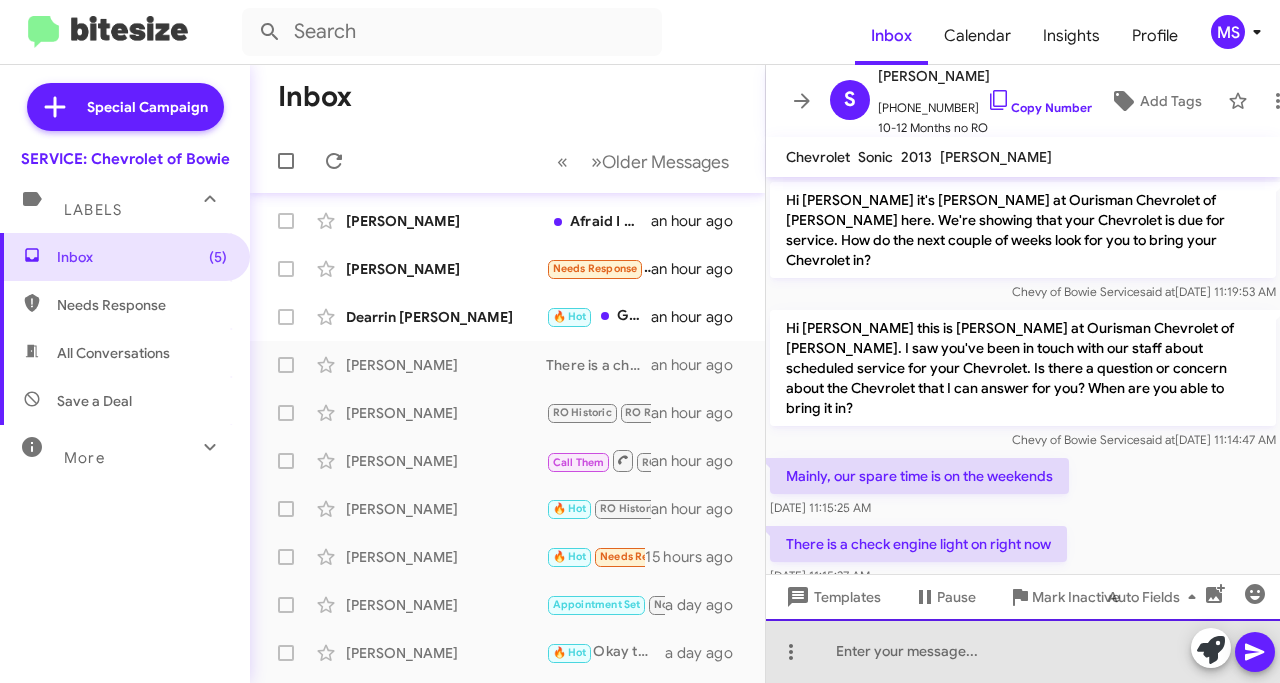 click 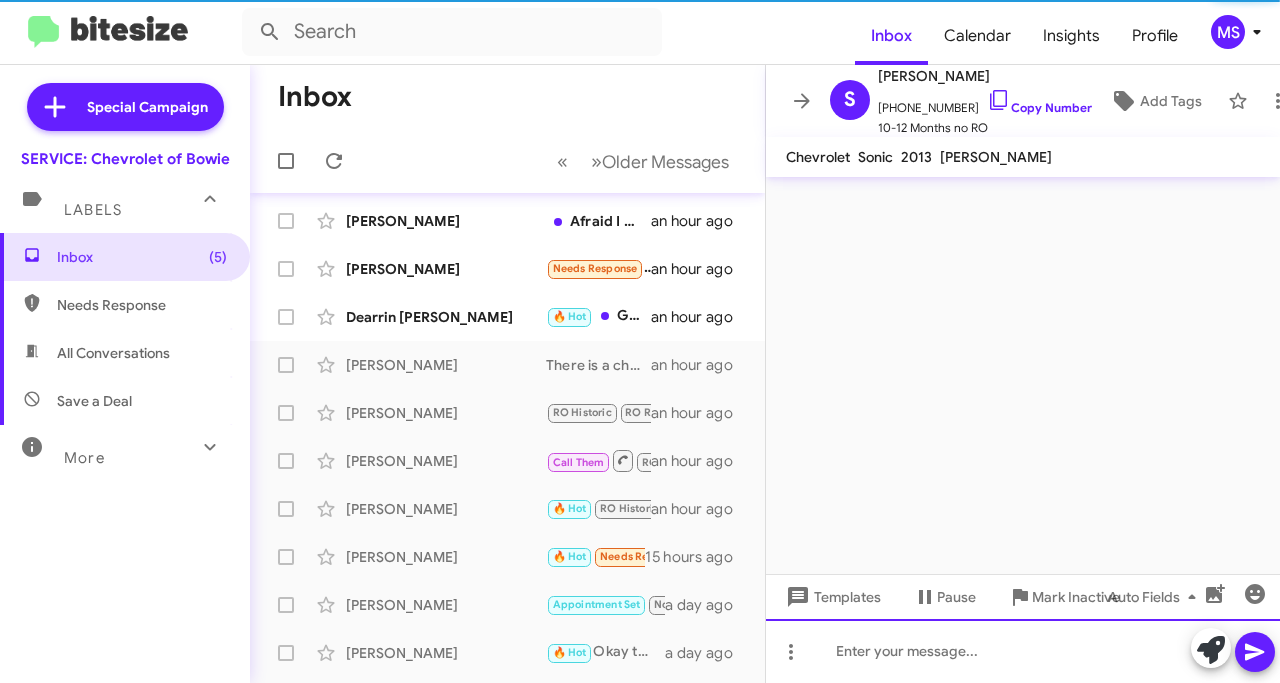 scroll, scrollTop: 0, scrollLeft: 0, axis: both 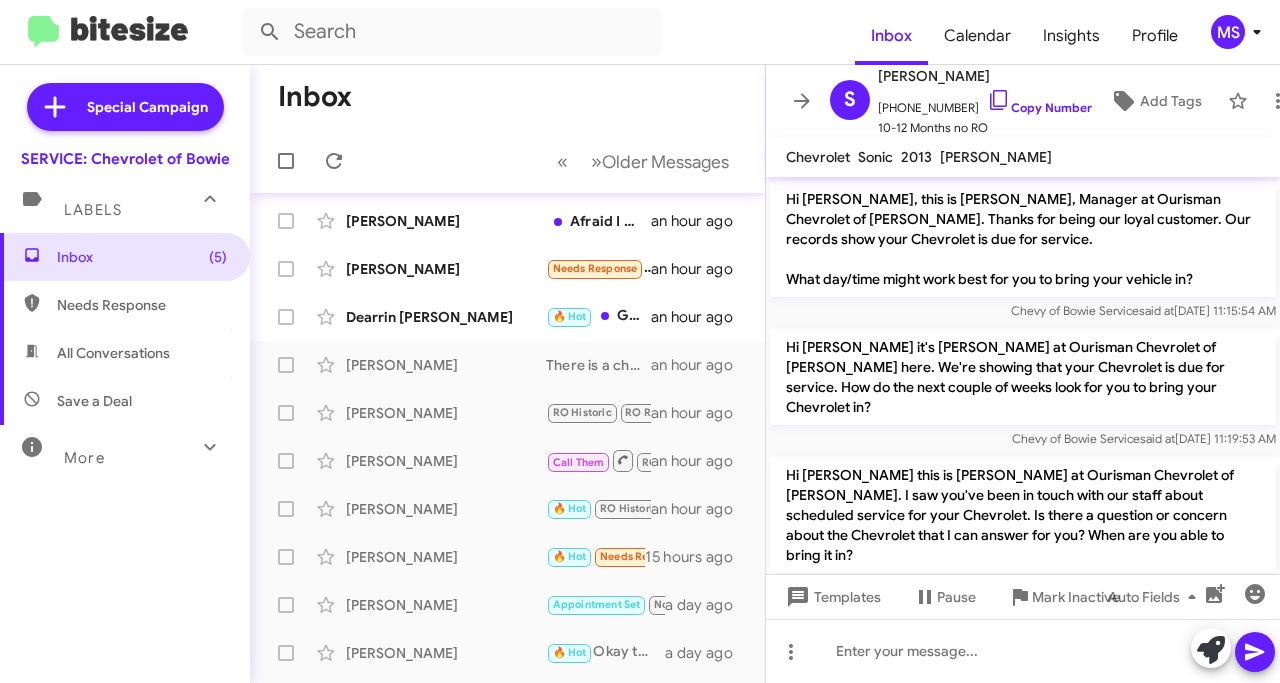 click on "Dearrin [PERSON_NAME]" 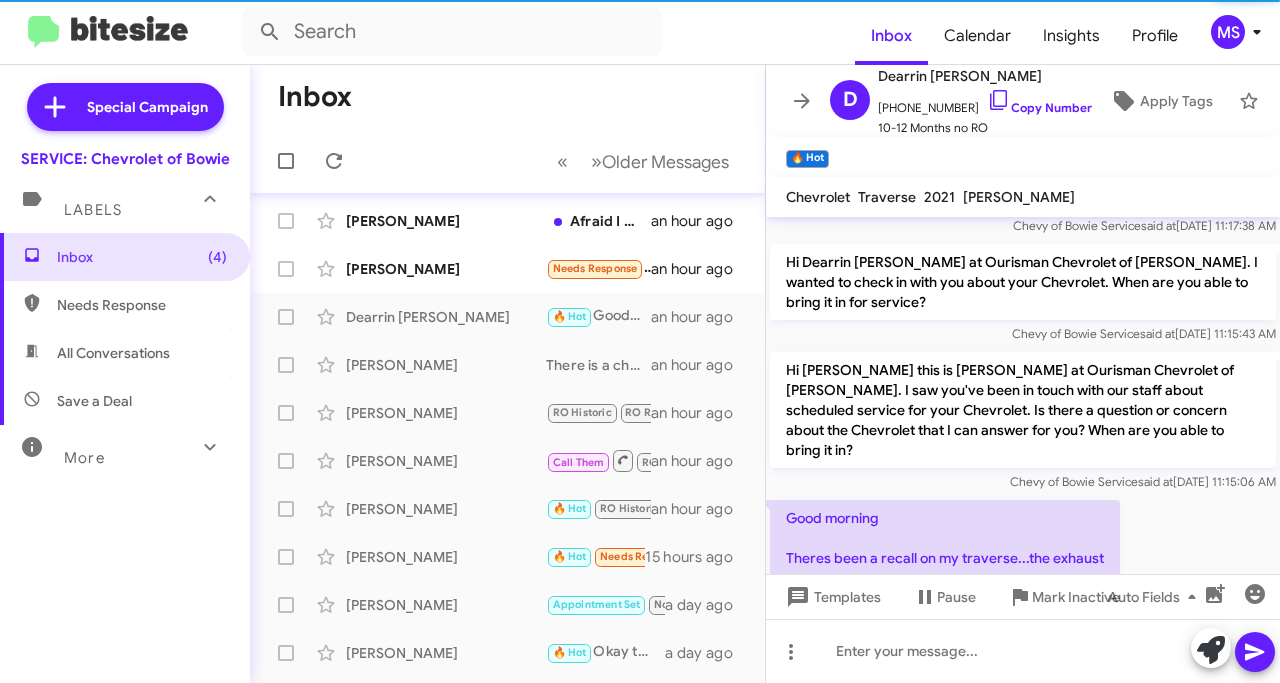 scroll, scrollTop: 267, scrollLeft: 0, axis: vertical 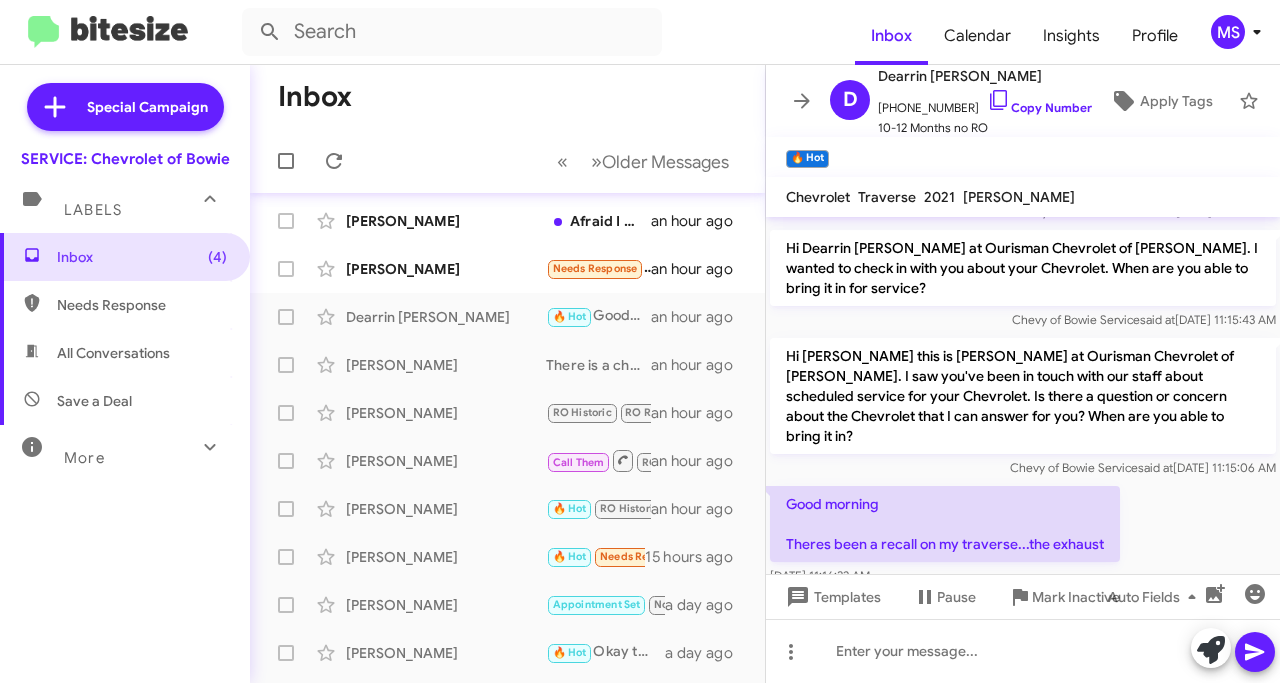 click on "Copy Number" 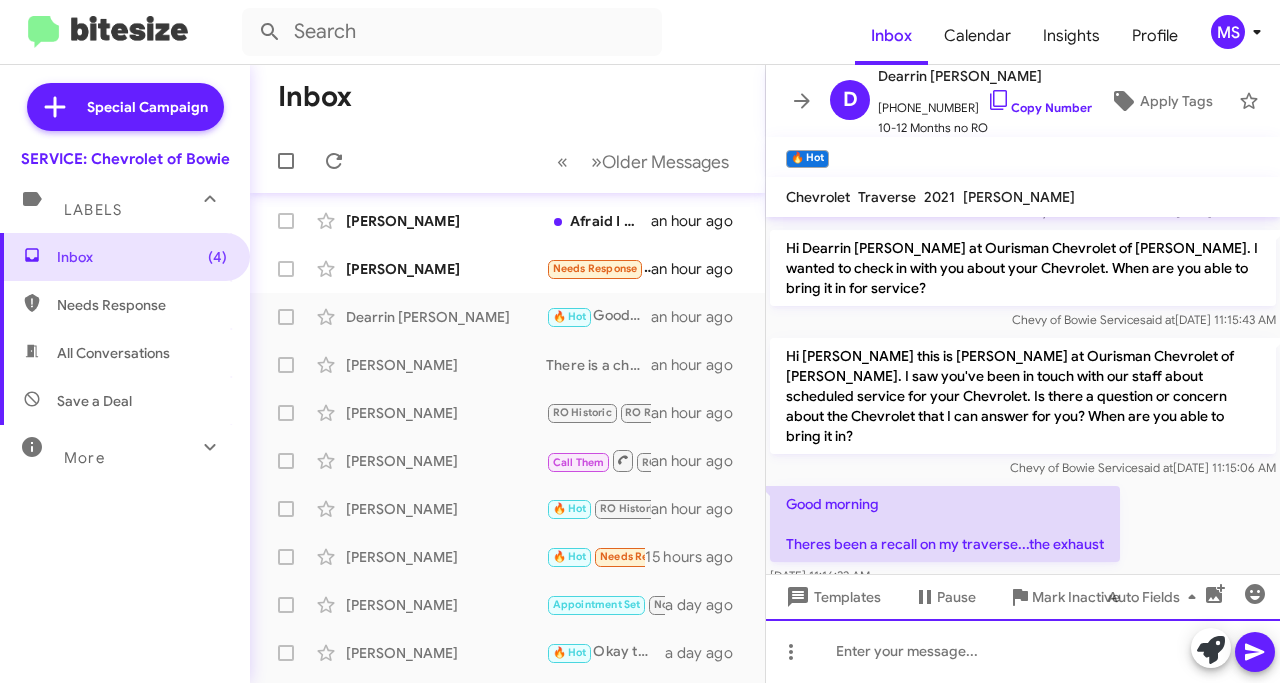 click 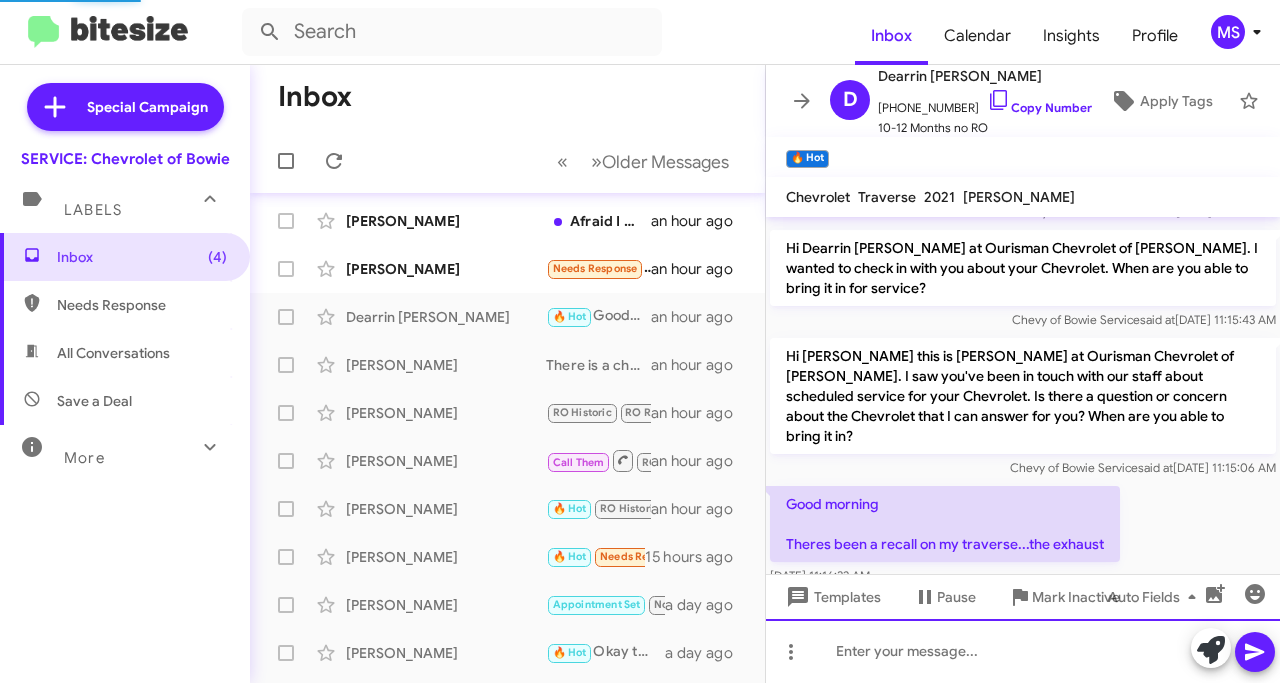 scroll, scrollTop: 0, scrollLeft: 0, axis: both 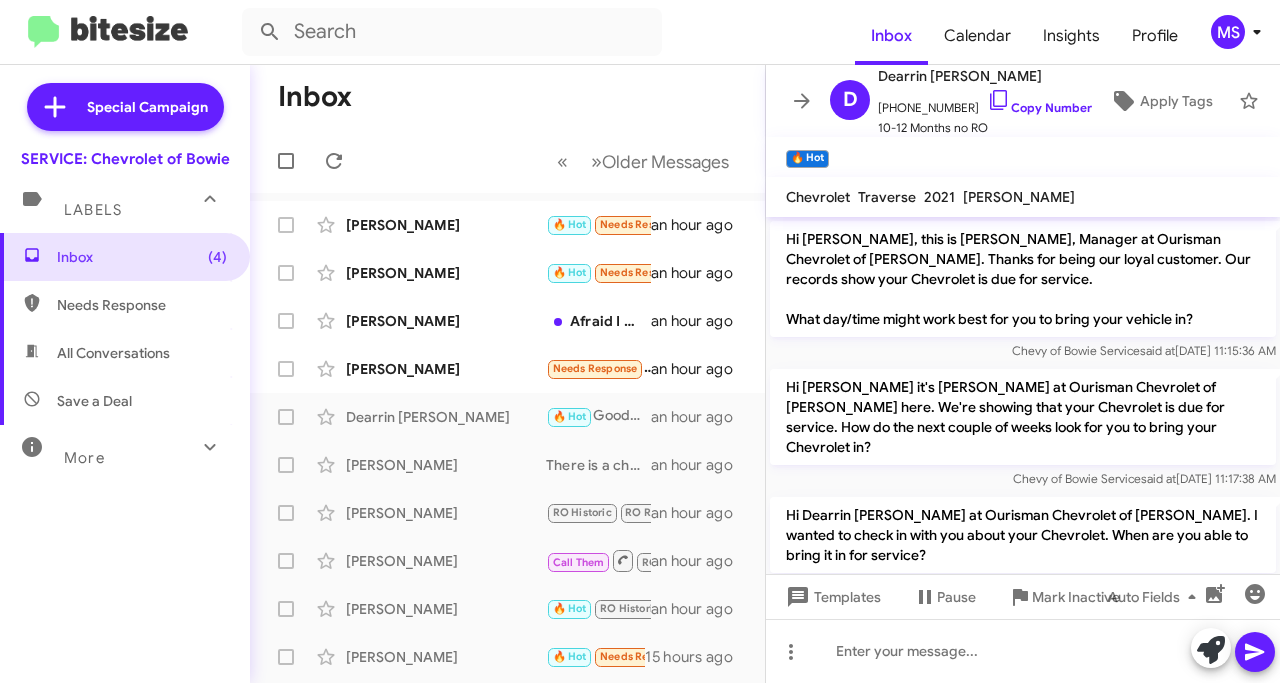 click on "[PERSON_NAME]" 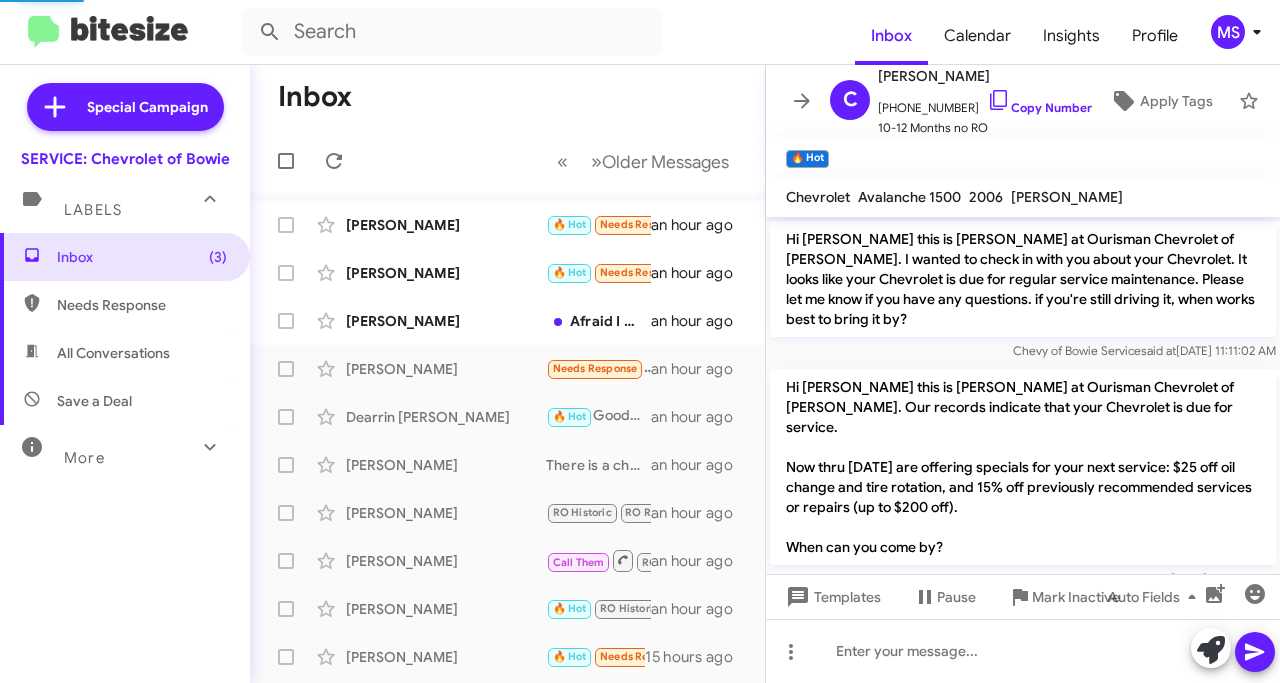 scroll, scrollTop: 347, scrollLeft: 0, axis: vertical 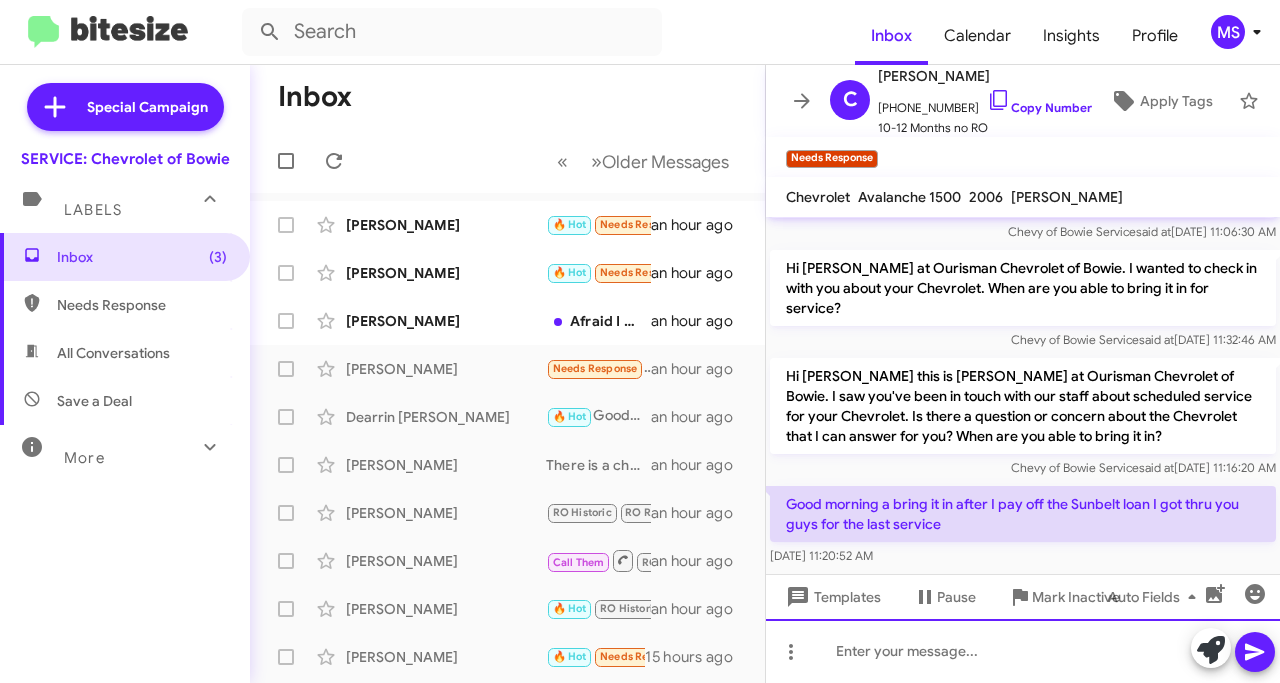 click 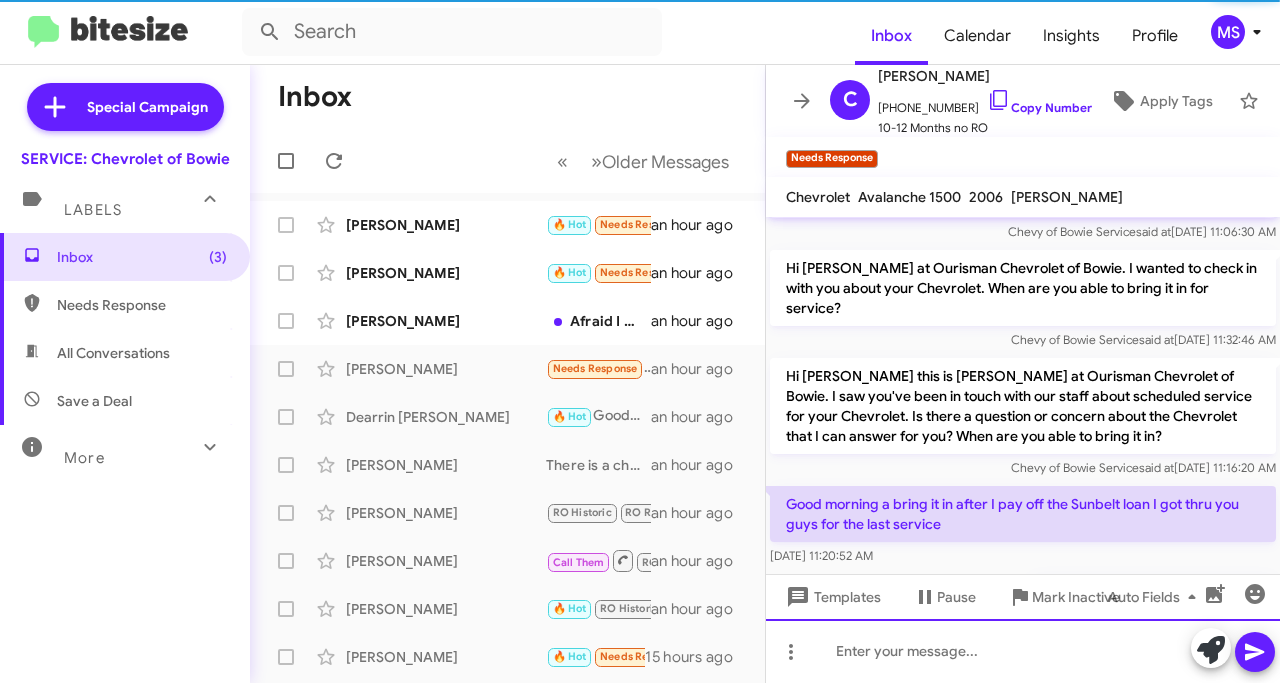 scroll, scrollTop: 0, scrollLeft: 0, axis: both 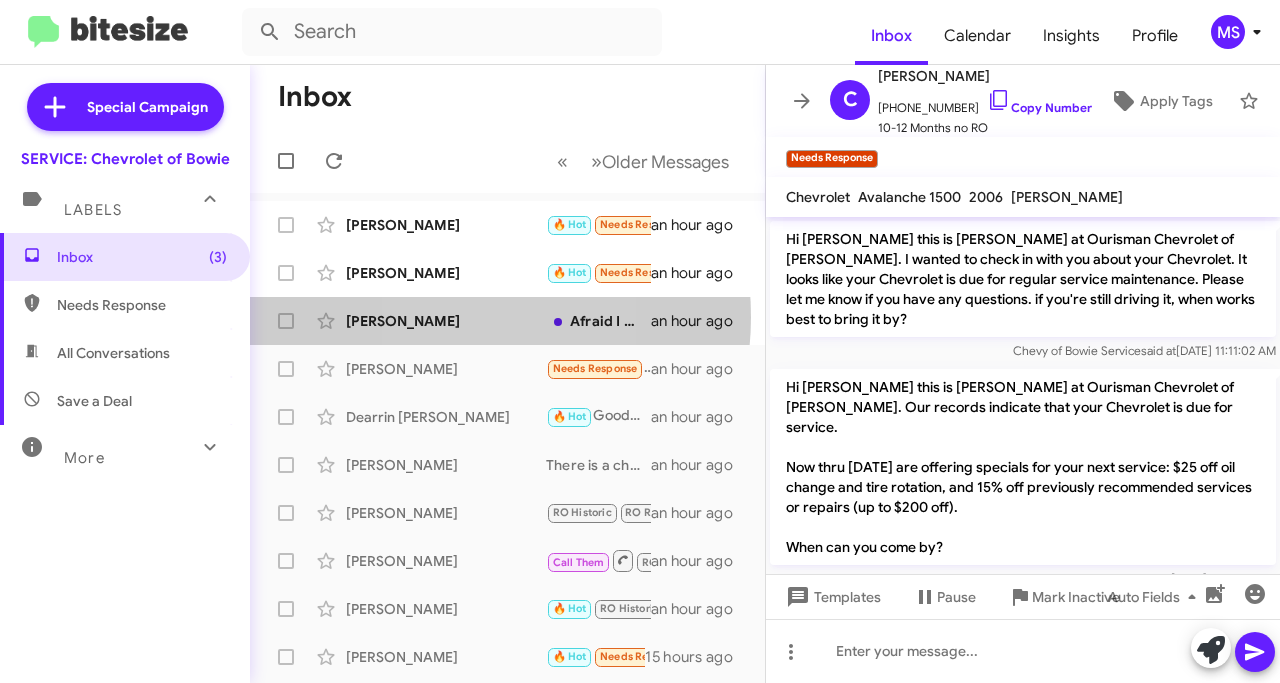 click on "[PERSON_NAME]" 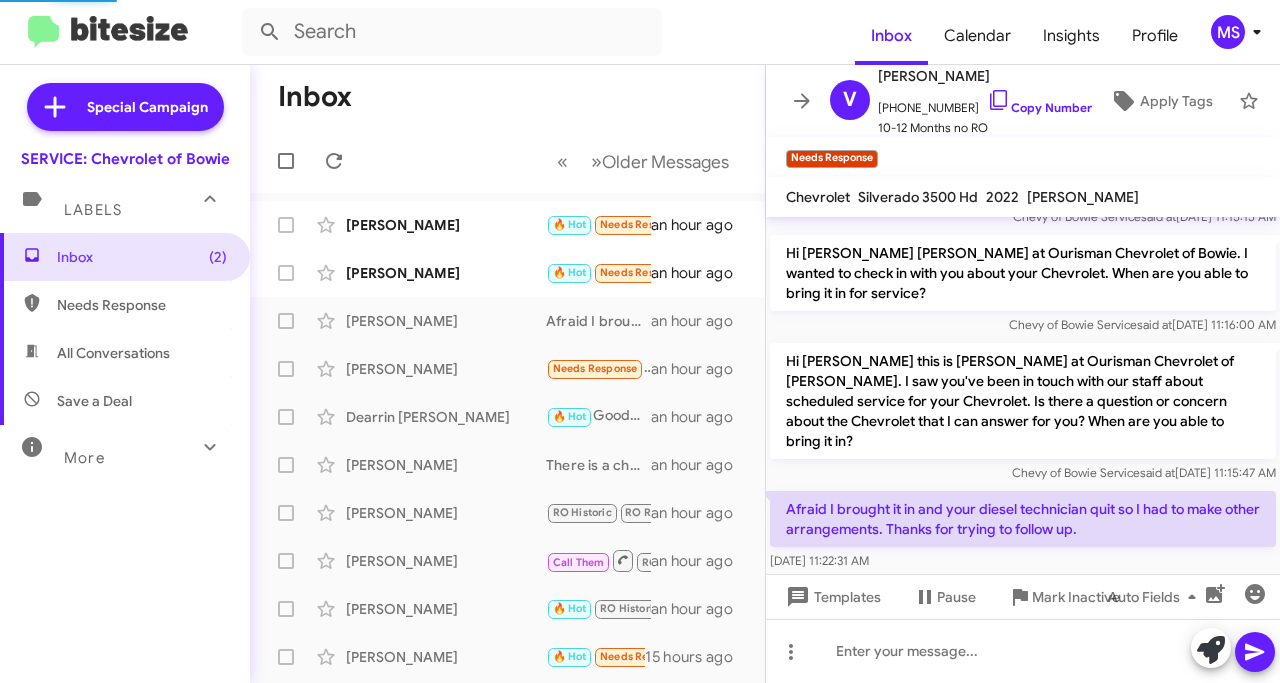 scroll, scrollTop: 94, scrollLeft: 0, axis: vertical 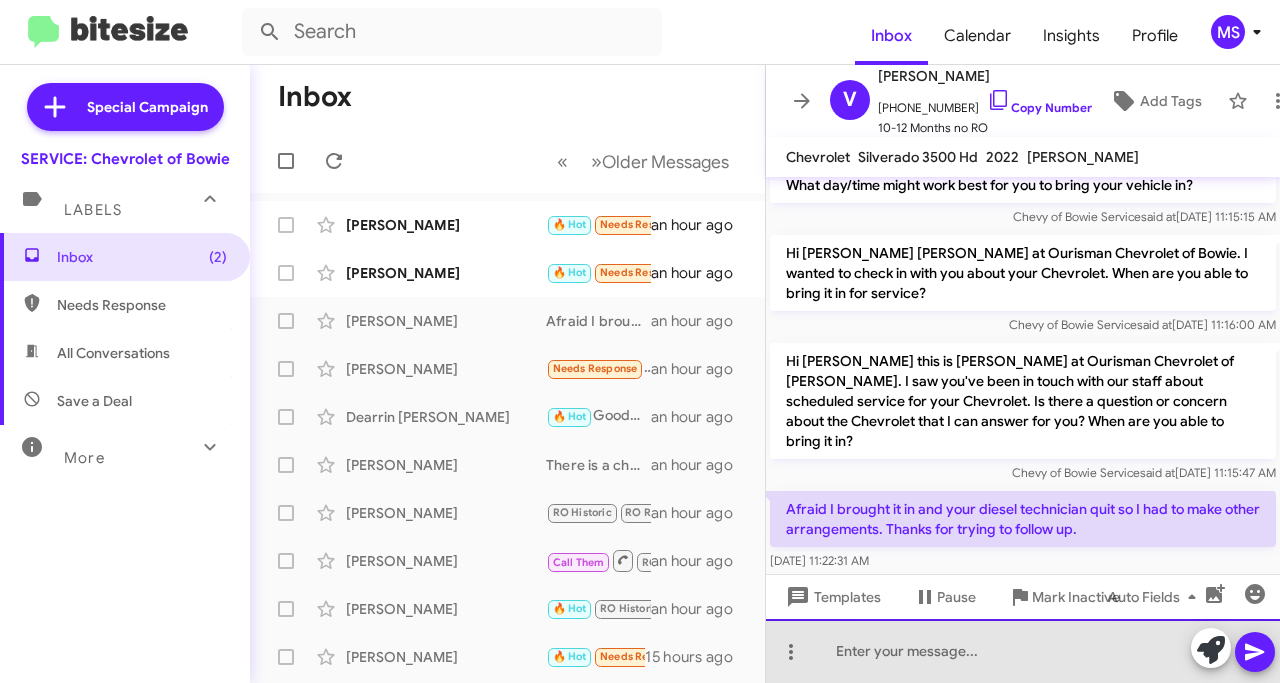 click 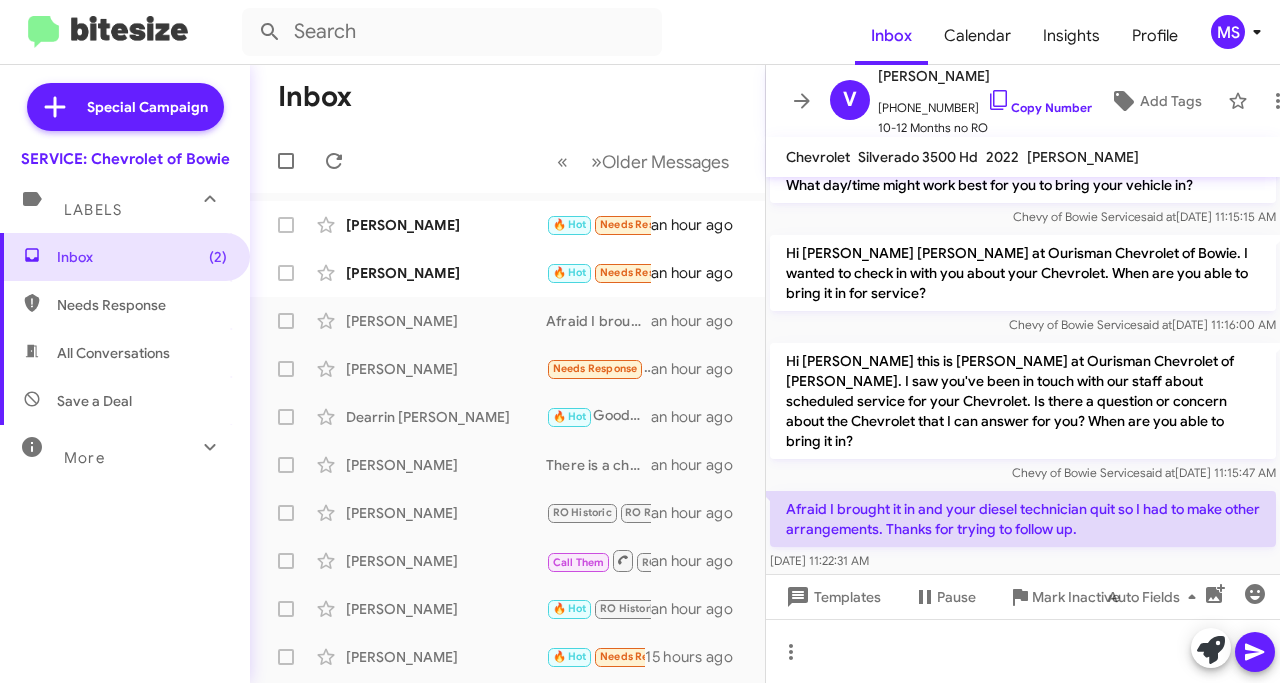 click on "[PERSON_NAME]" 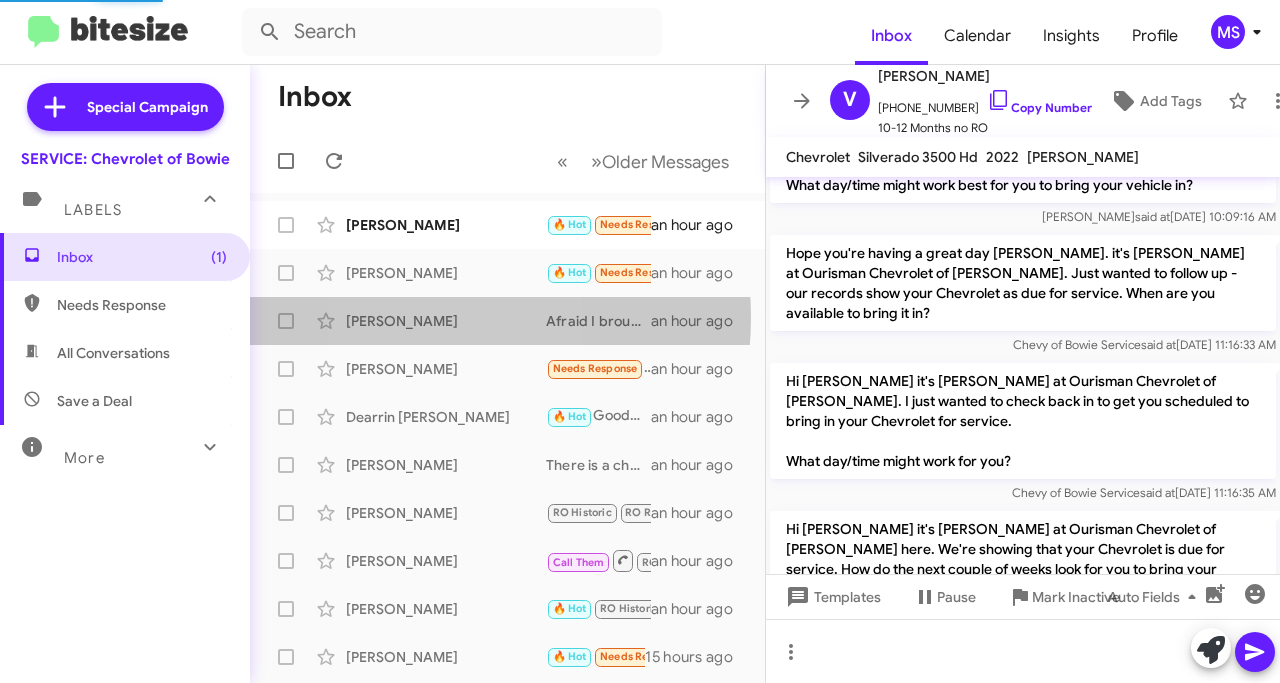 scroll, scrollTop: 473, scrollLeft: 0, axis: vertical 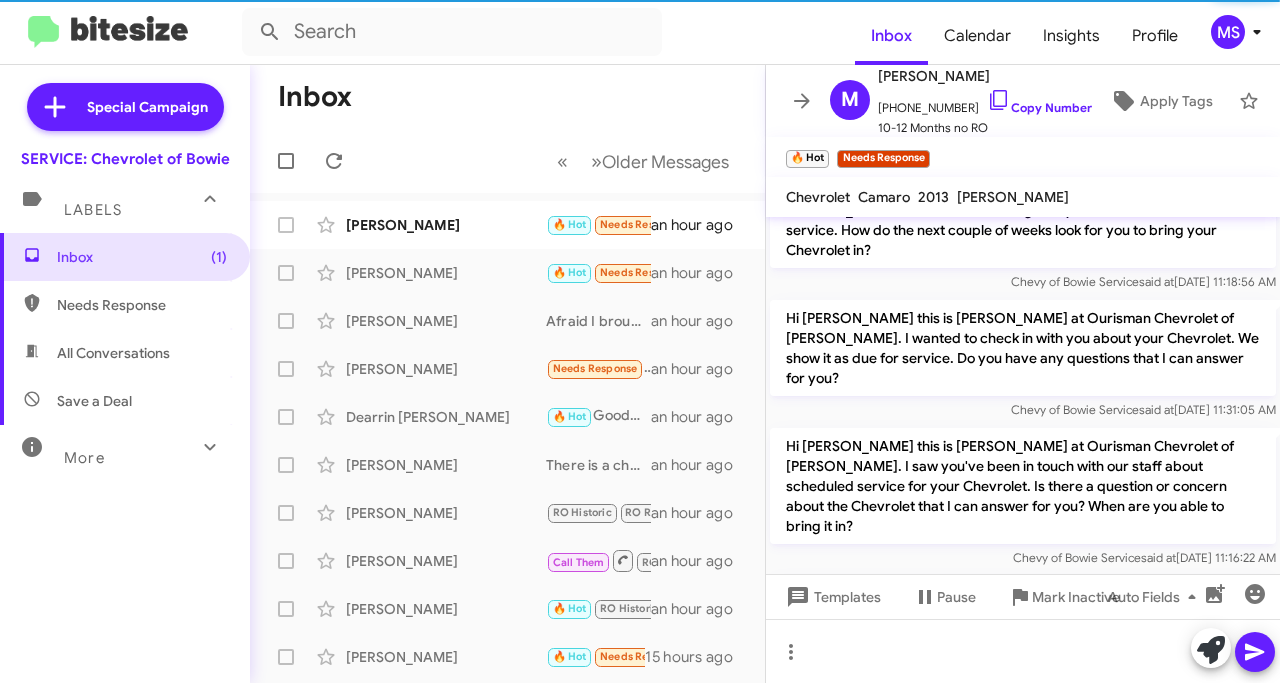 drag, startPoint x: 412, startPoint y: 317, endPoint x: 396, endPoint y: 321, distance: 16.492422 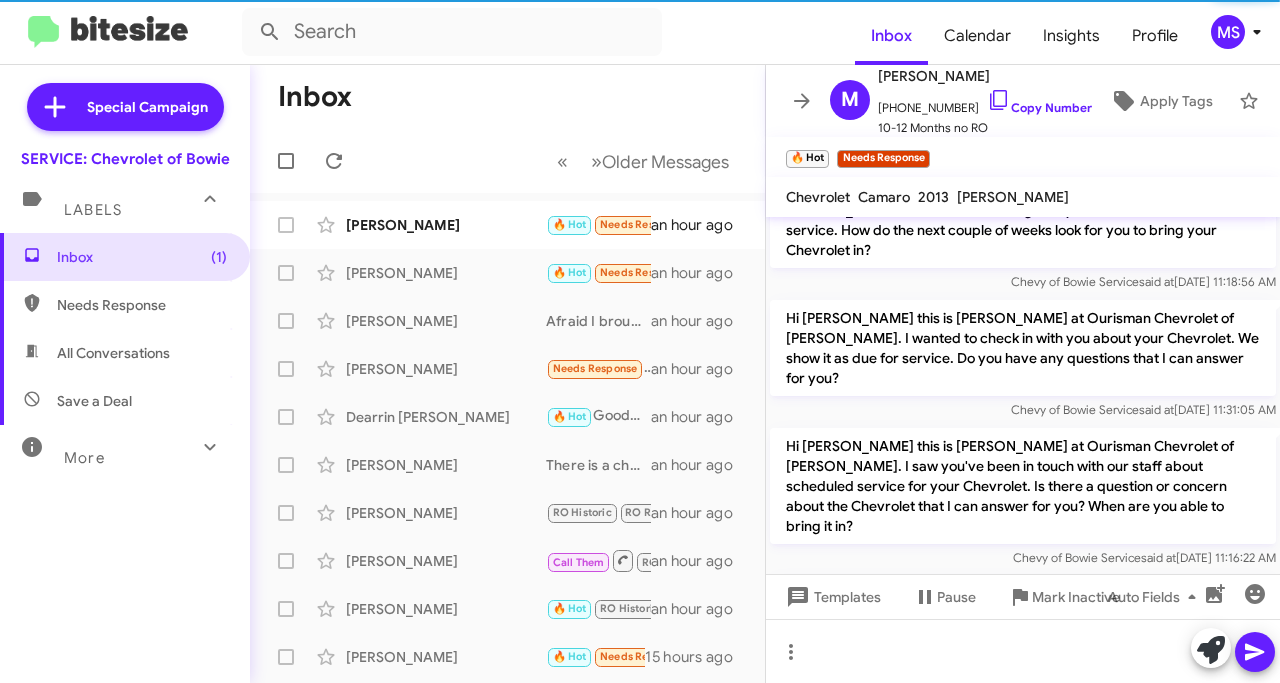 click on "[PERSON_NAME]" 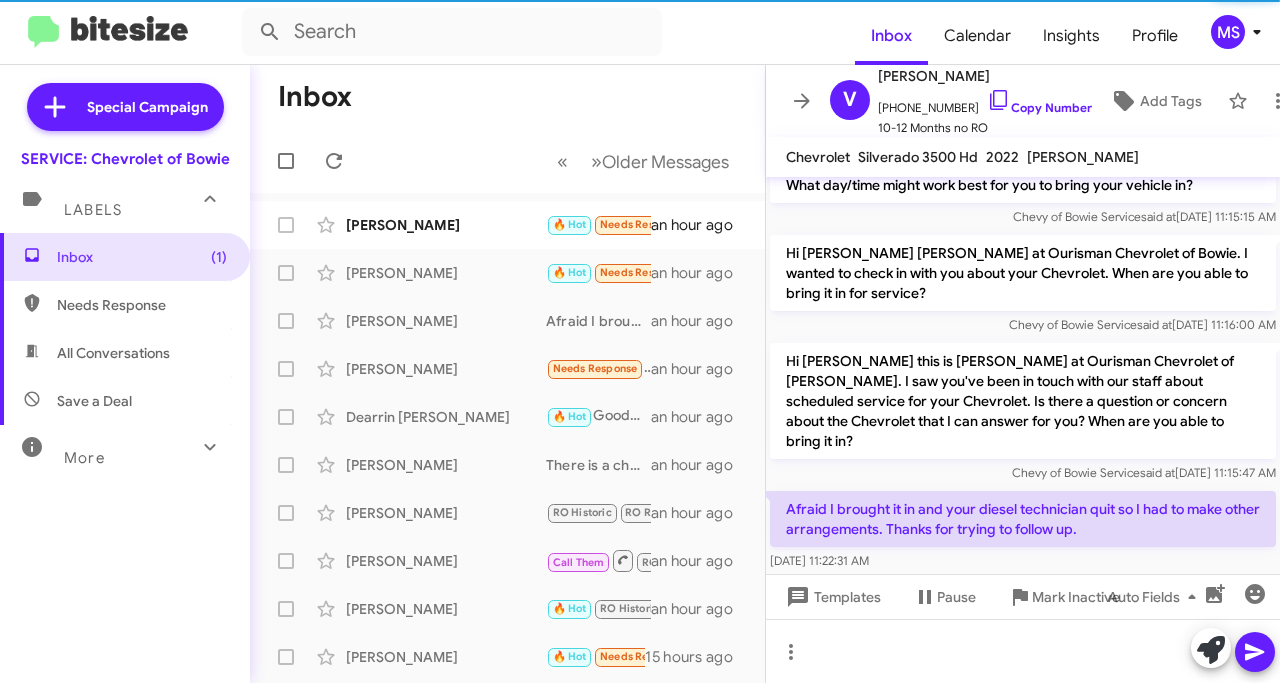 click on "[PERSON_NAME]" 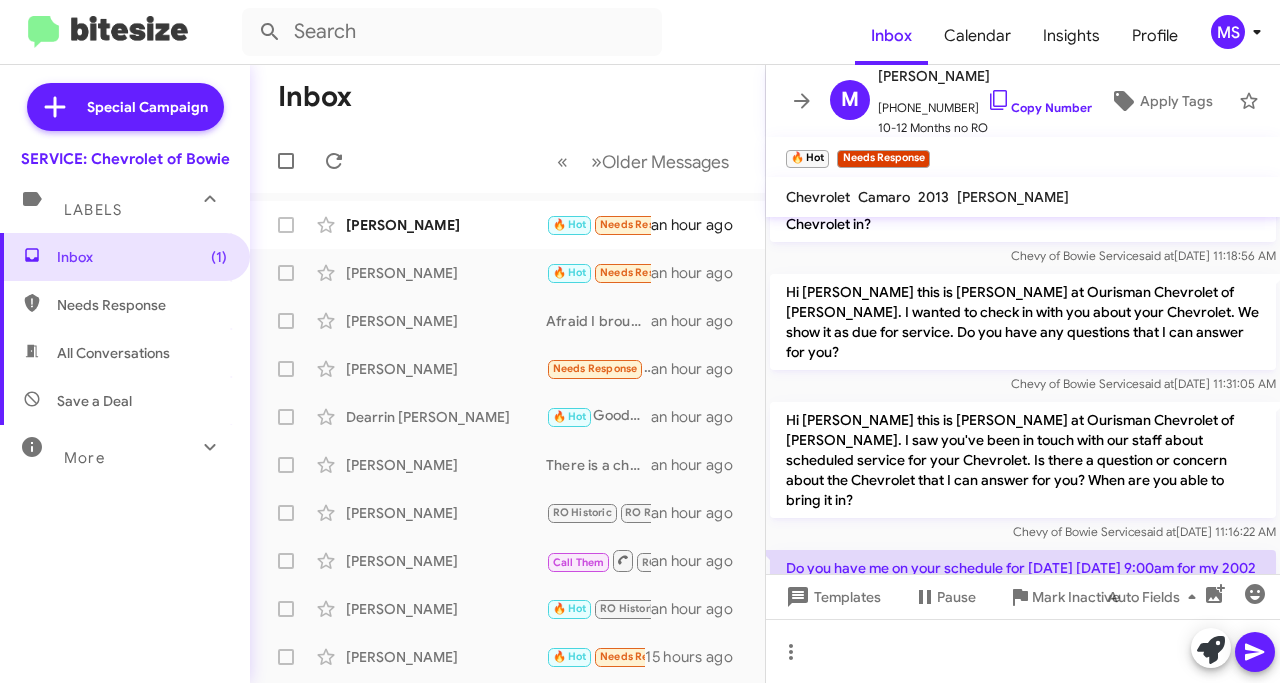 scroll, scrollTop: 513, scrollLeft: 0, axis: vertical 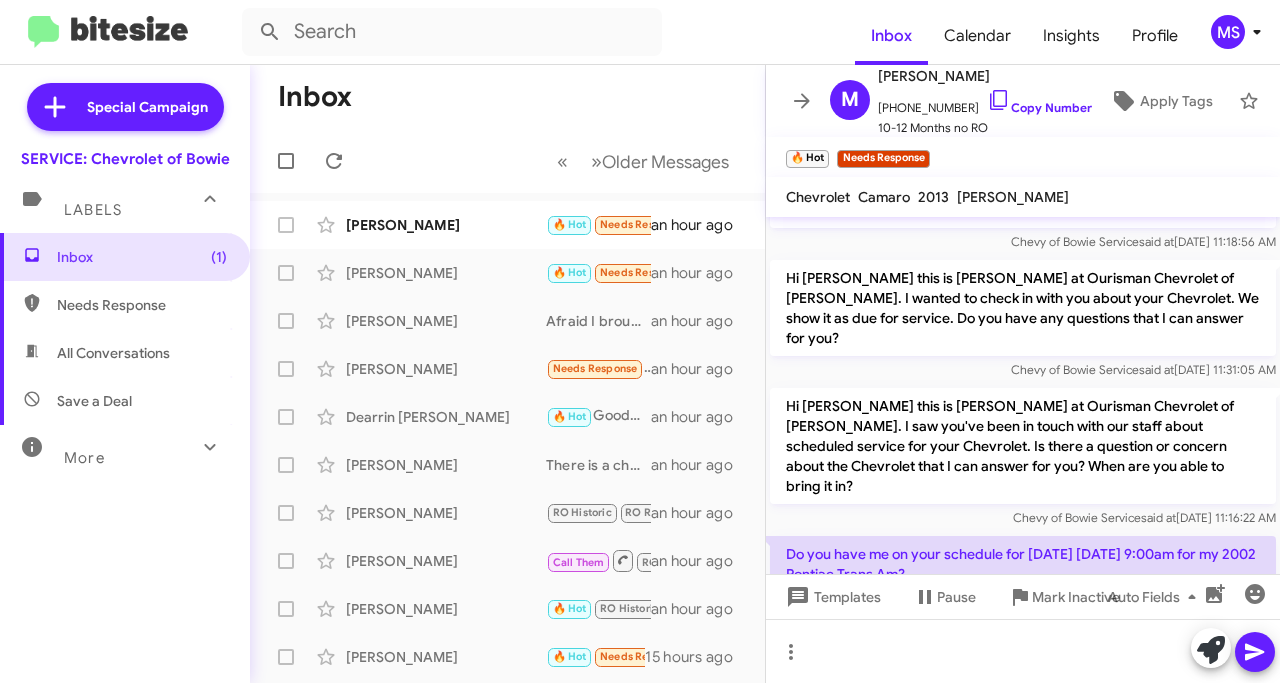 click on "Copy Number" 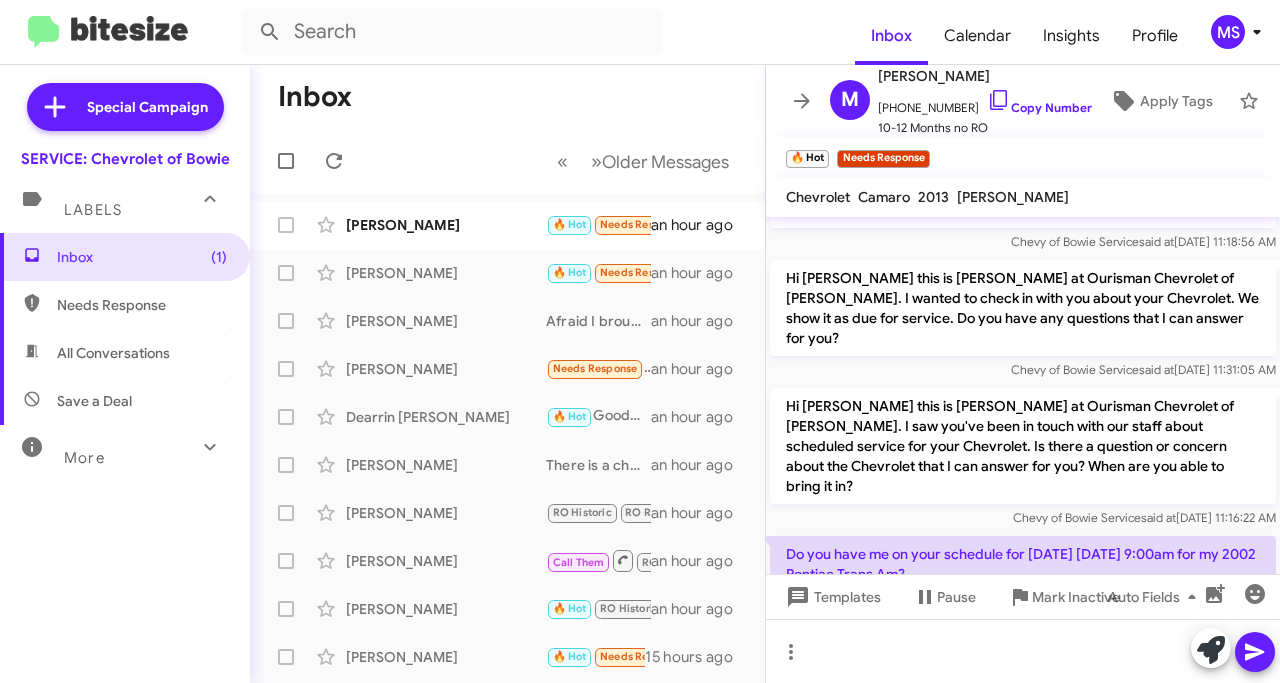 click on "[PERSON_NAME]" 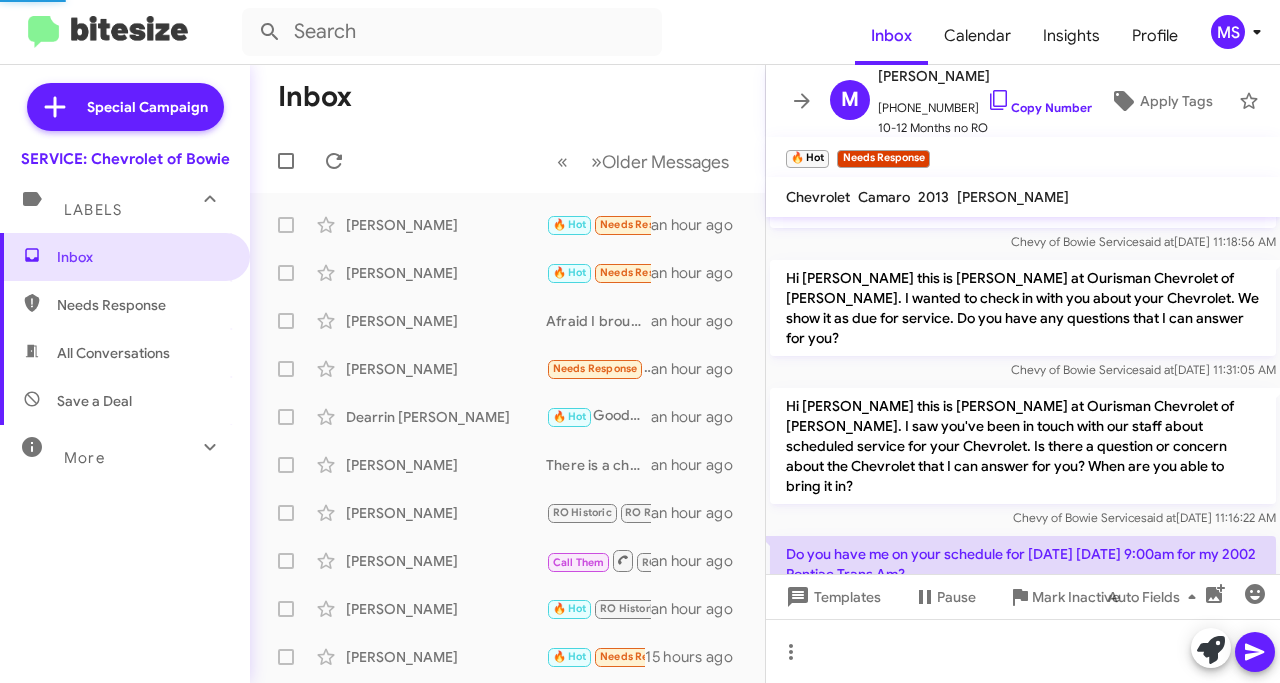 scroll, scrollTop: 1, scrollLeft: 0, axis: vertical 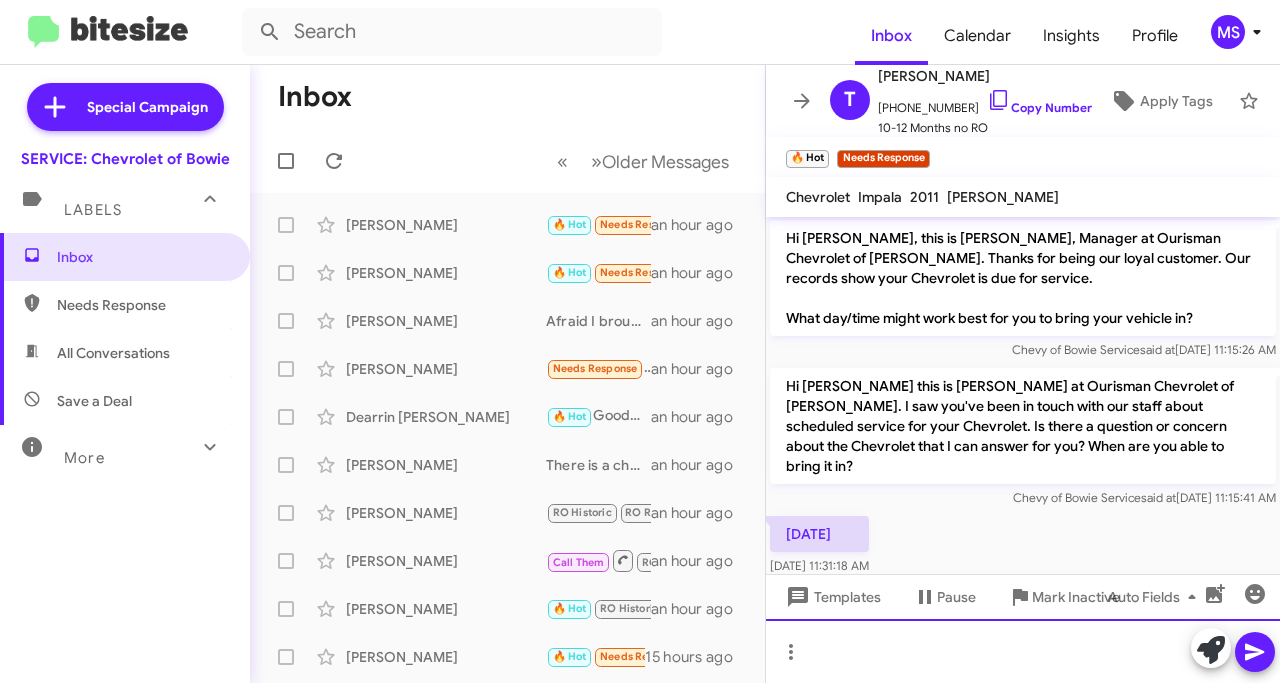 click 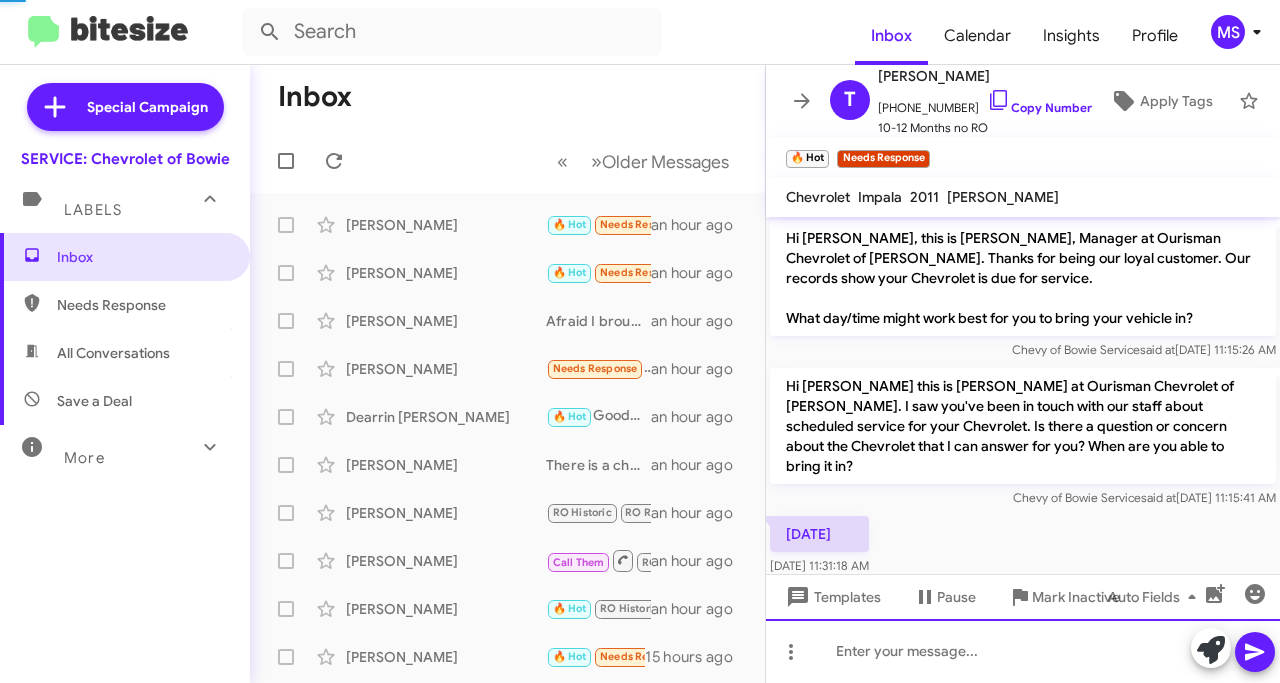 scroll, scrollTop: 74, scrollLeft: 0, axis: vertical 